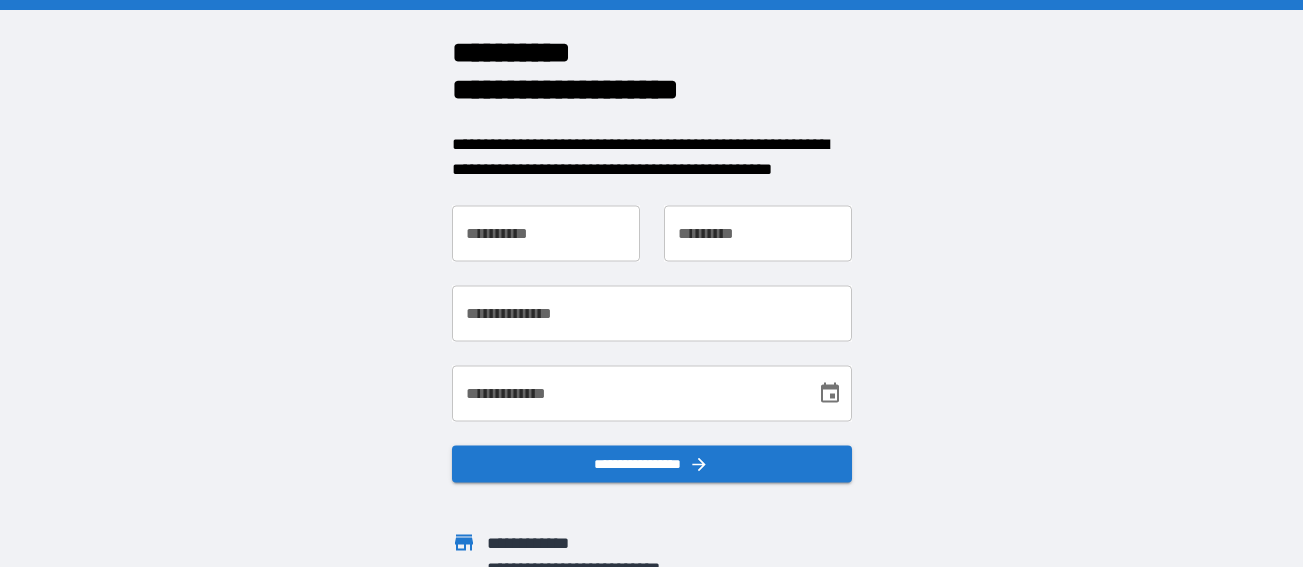 scroll, scrollTop: 0, scrollLeft: 0, axis: both 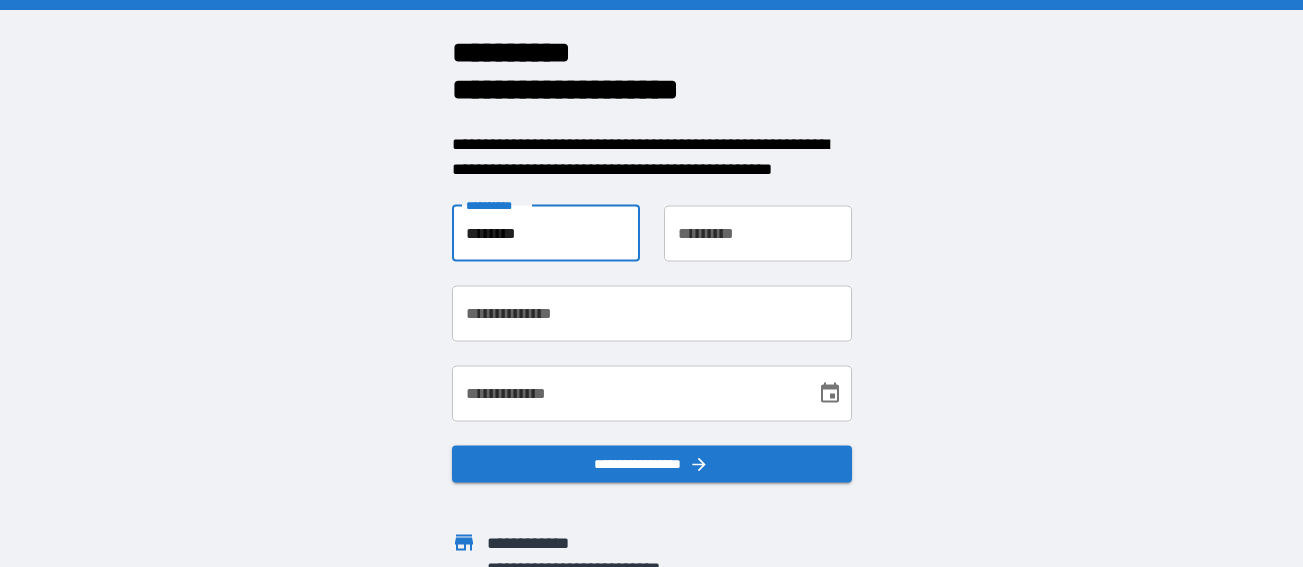 type on "********" 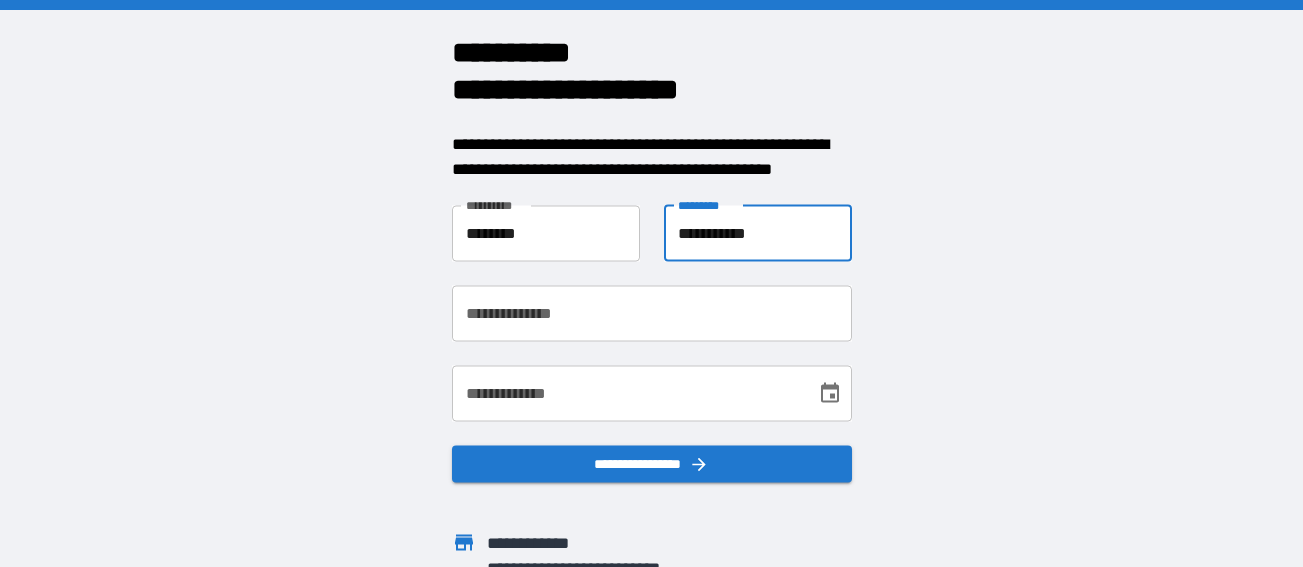 type on "**********" 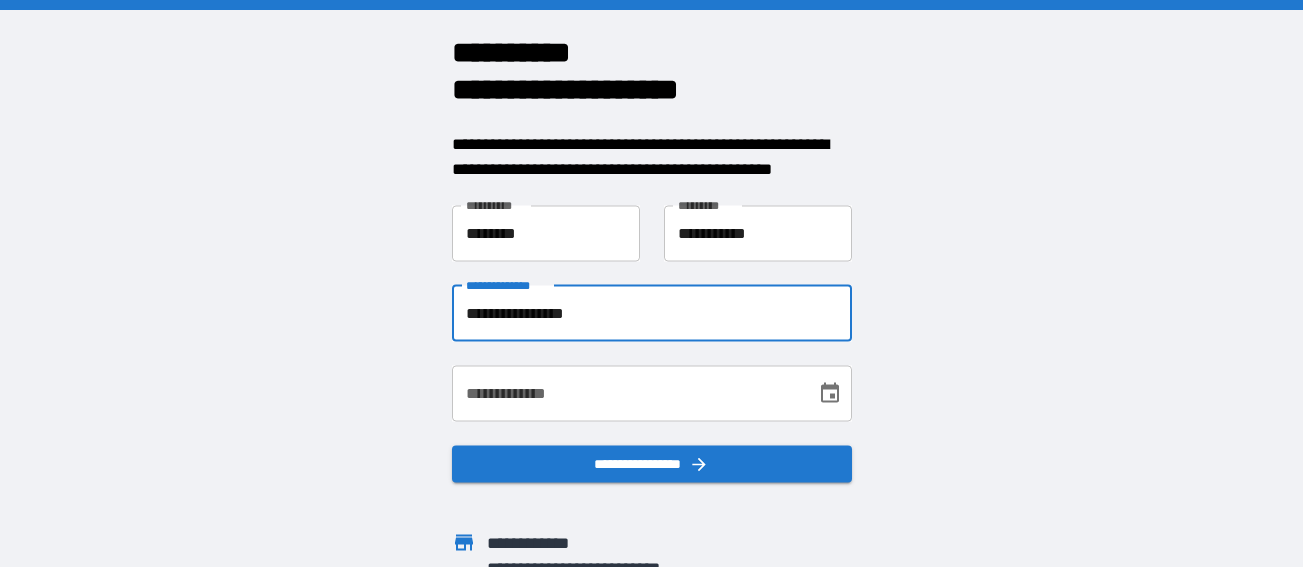 type on "**********" 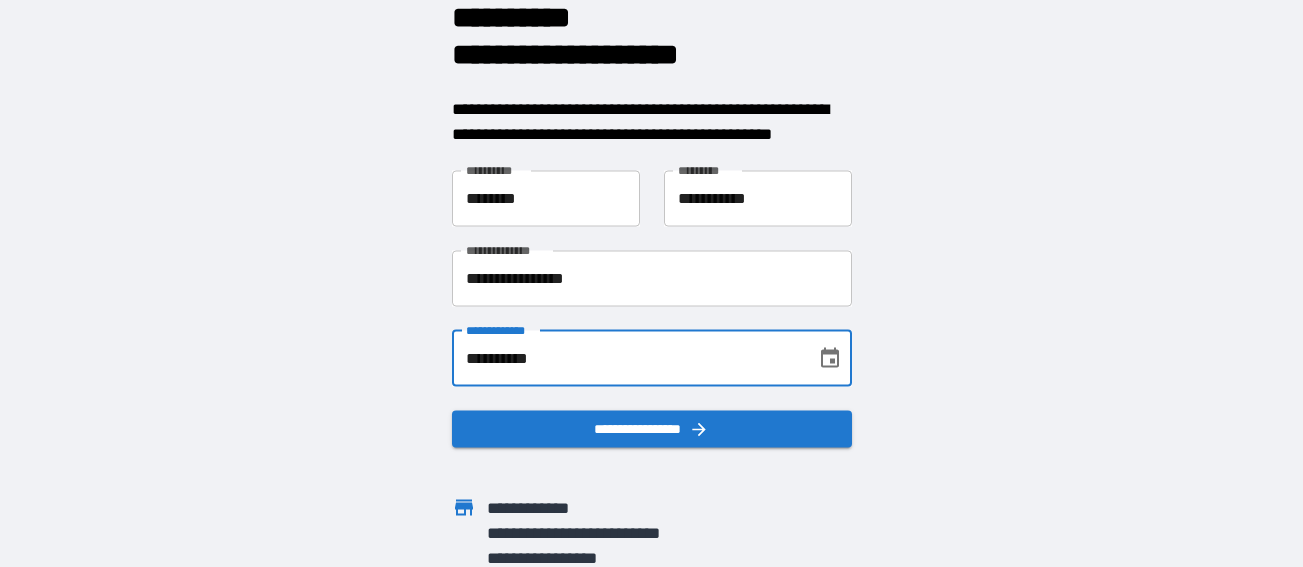 scroll, scrollTop: 63, scrollLeft: 0, axis: vertical 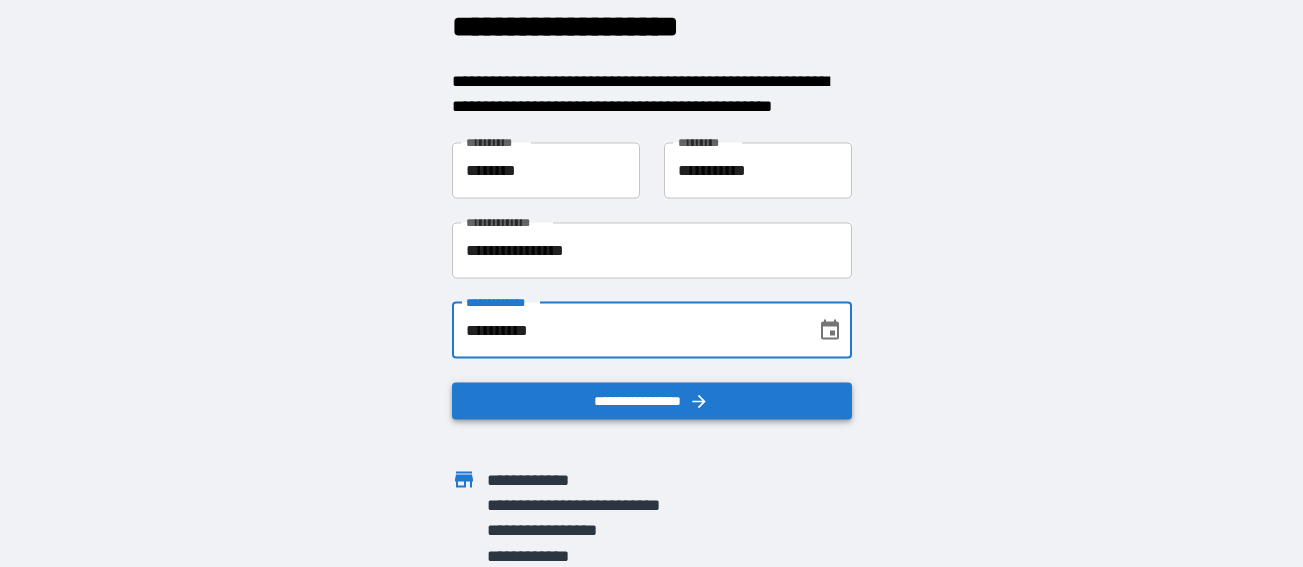 type on "**********" 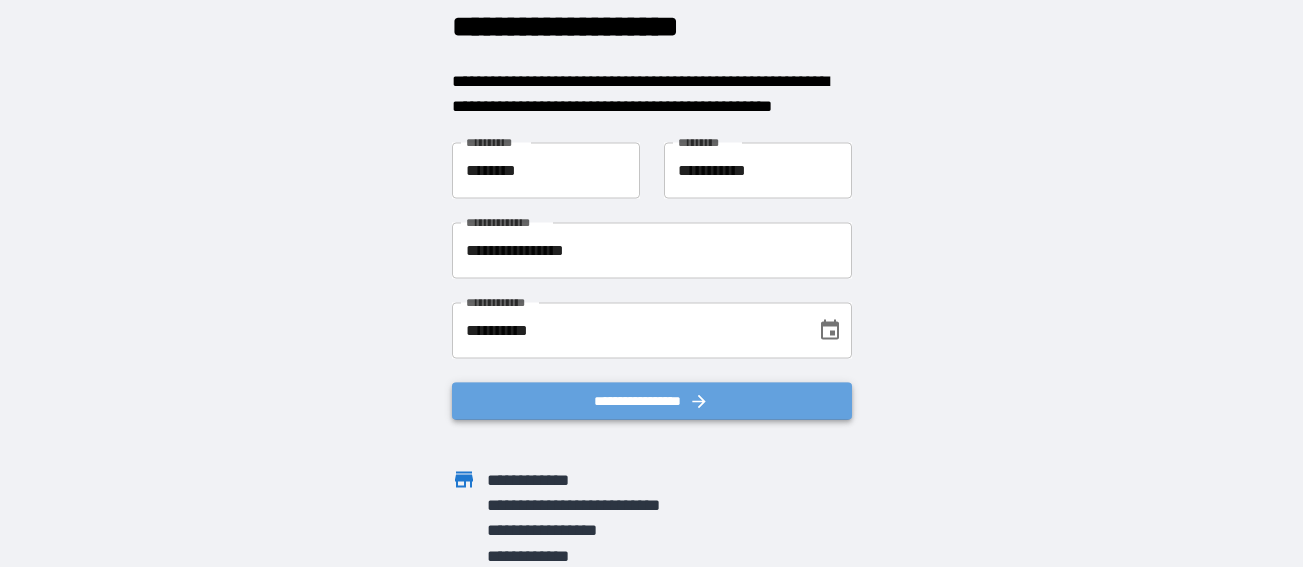 click on "**********" at bounding box center [652, 400] 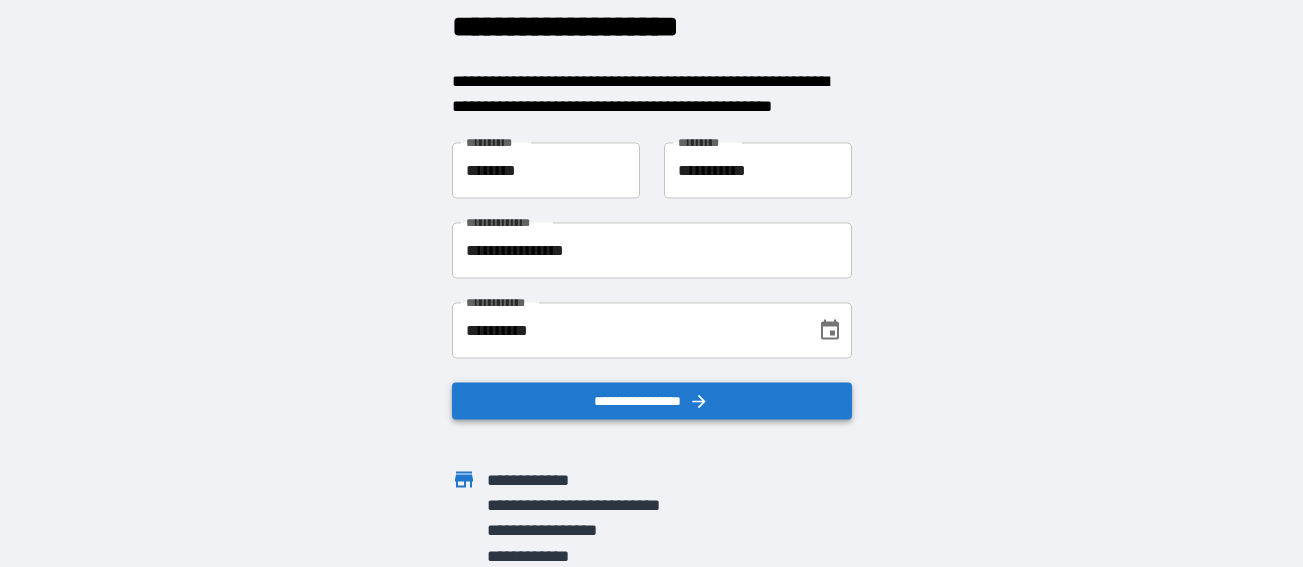 scroll, scrollTop: 0, scrollLeft: 0, axis: both 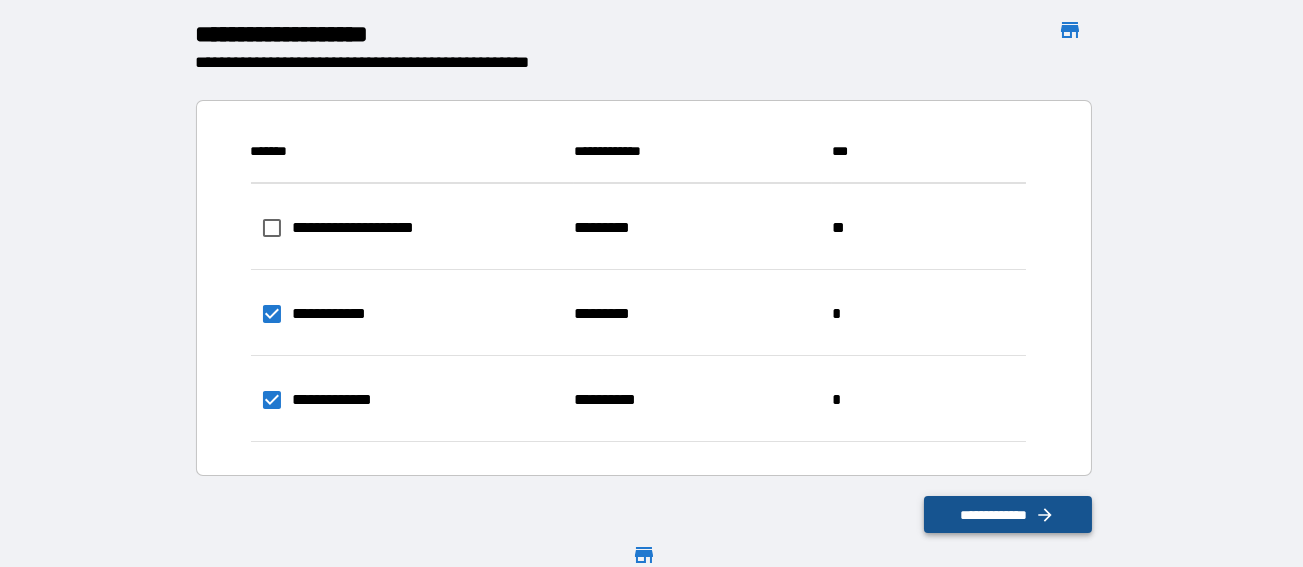 click on "**********" at bounding box center (1008, 514) 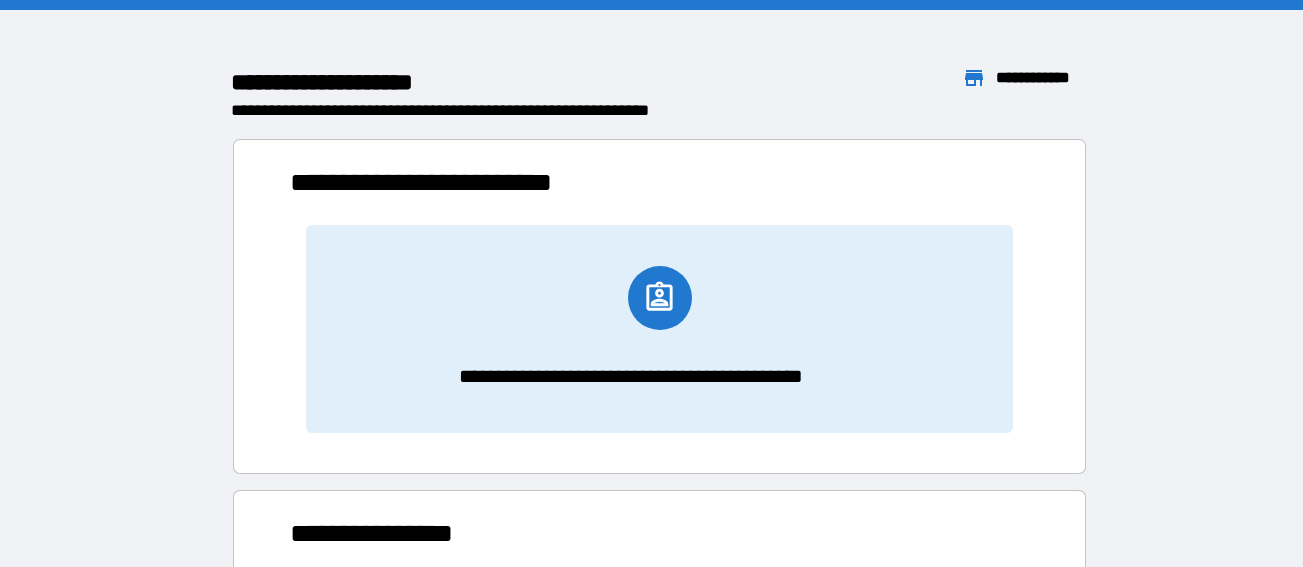 scroll, scrollTop: 16, scrollLeft: 16, axis: both 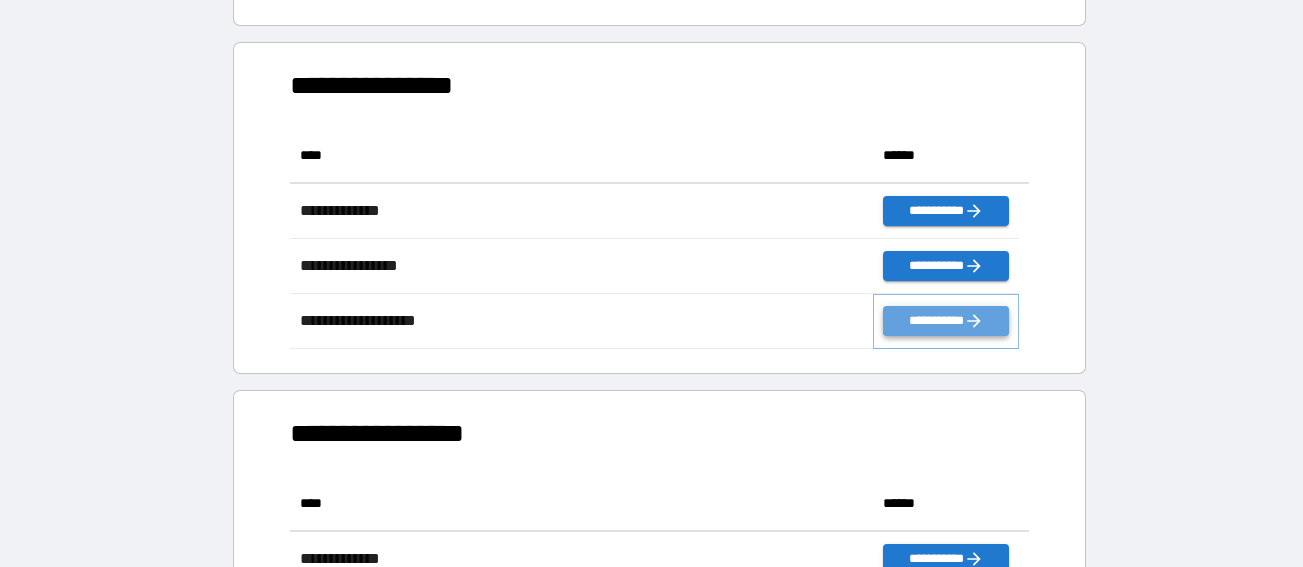 click on "**********" at bounding box center (945, 321) 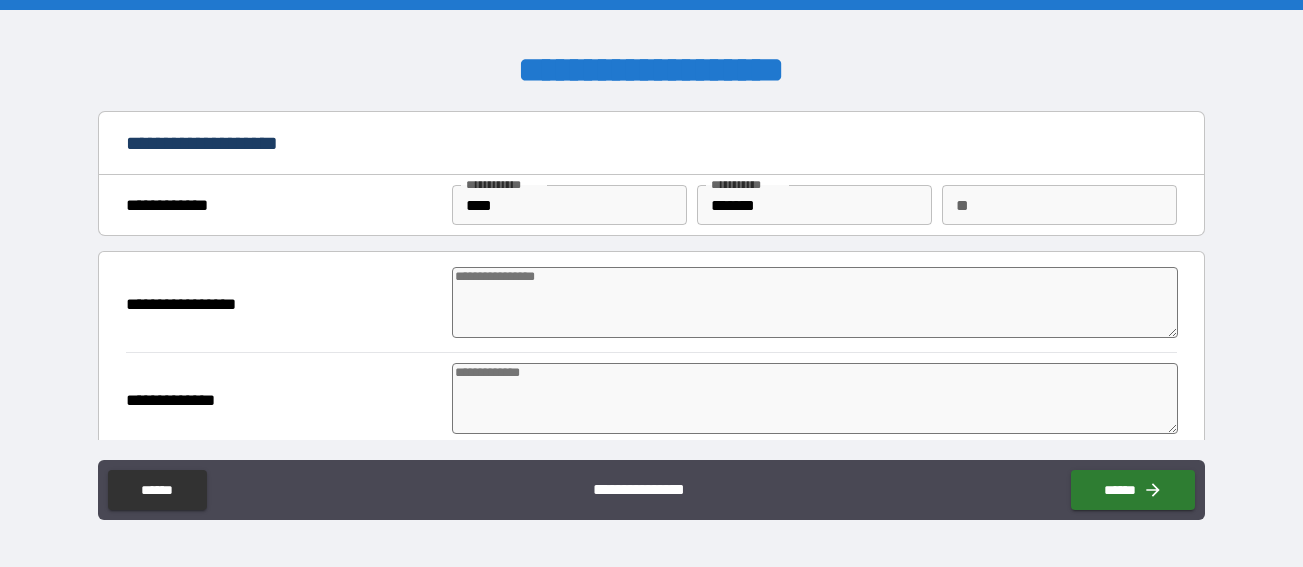 click at bounding box center [815, 302] 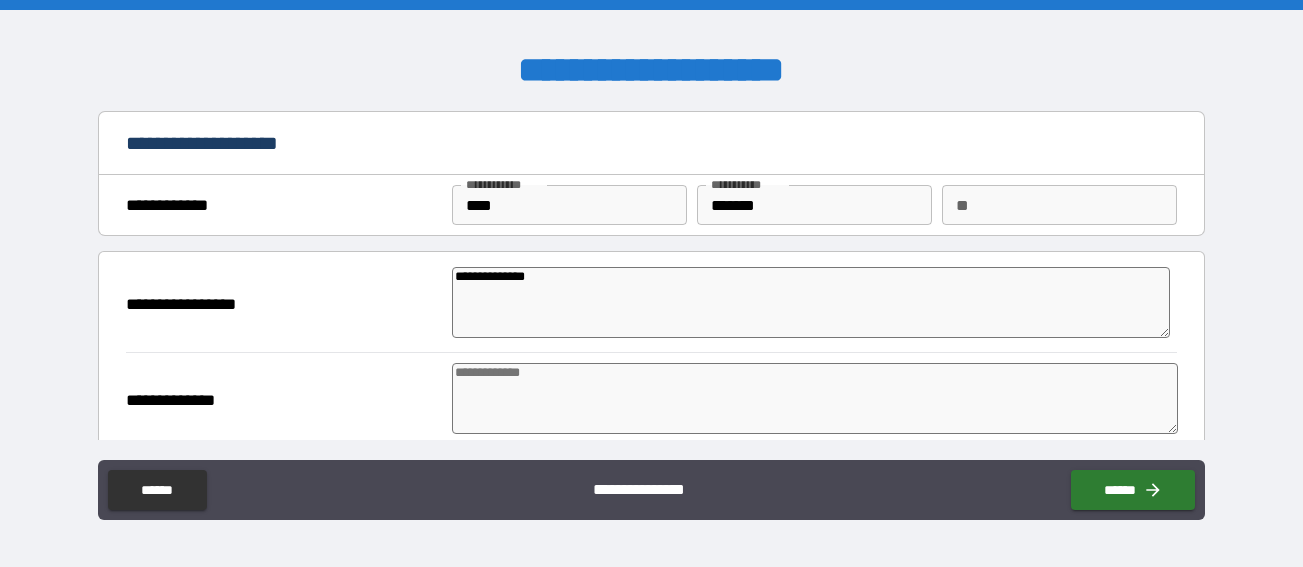 type on "**********" 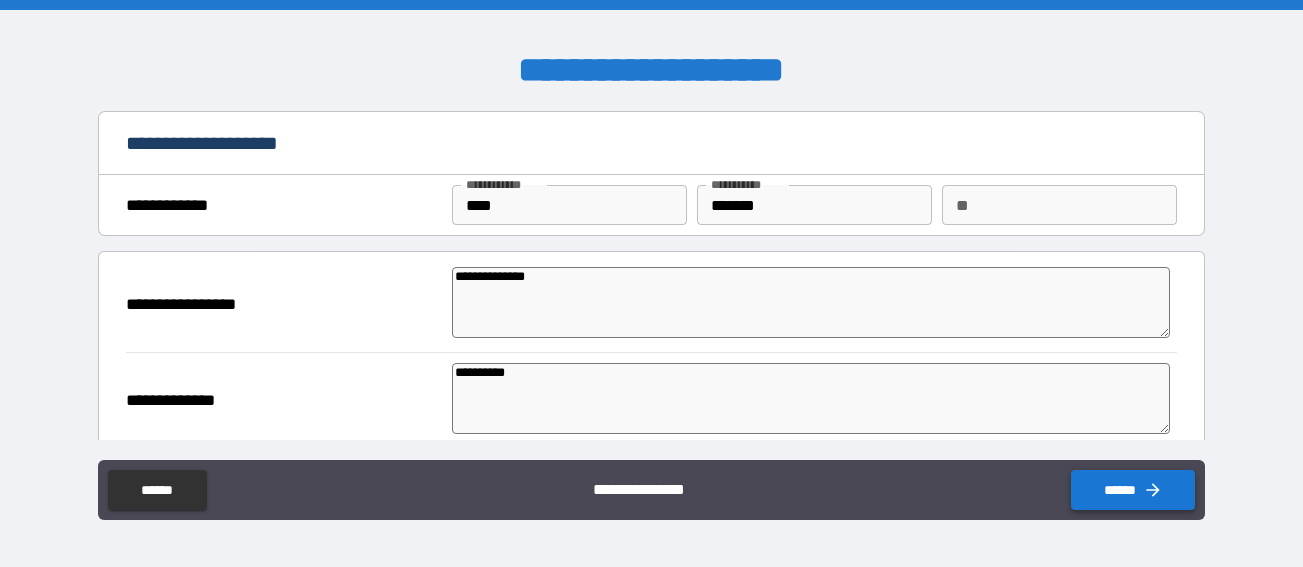 type on "**********" 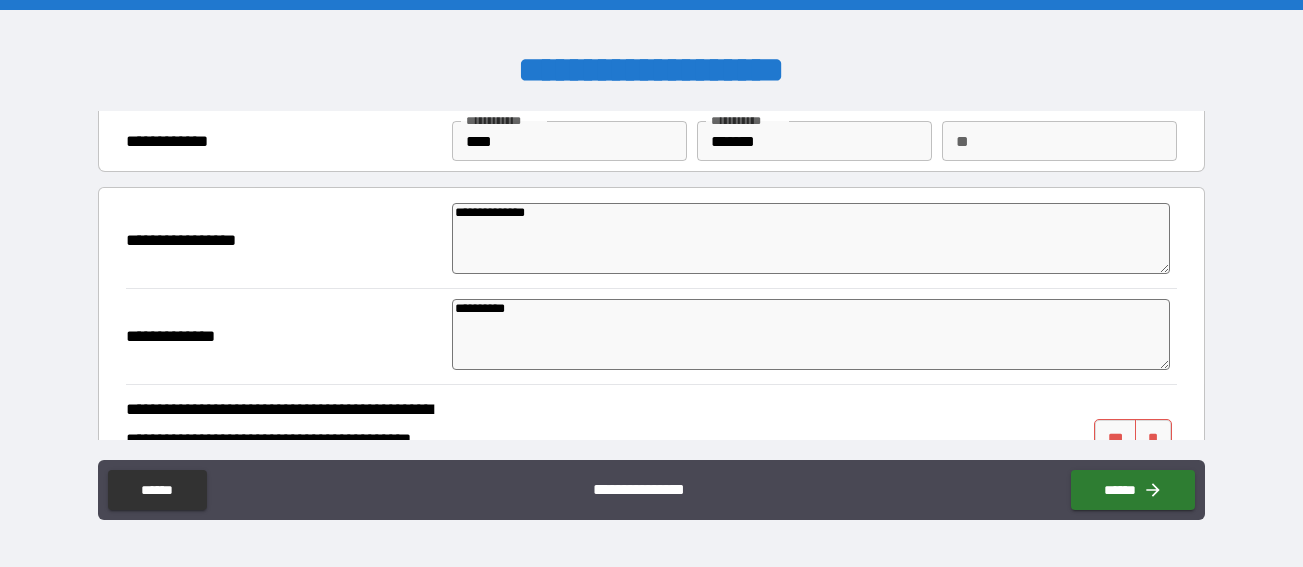 scroll, scrollTop: 209, scrollLeft: 0, axis: vertical 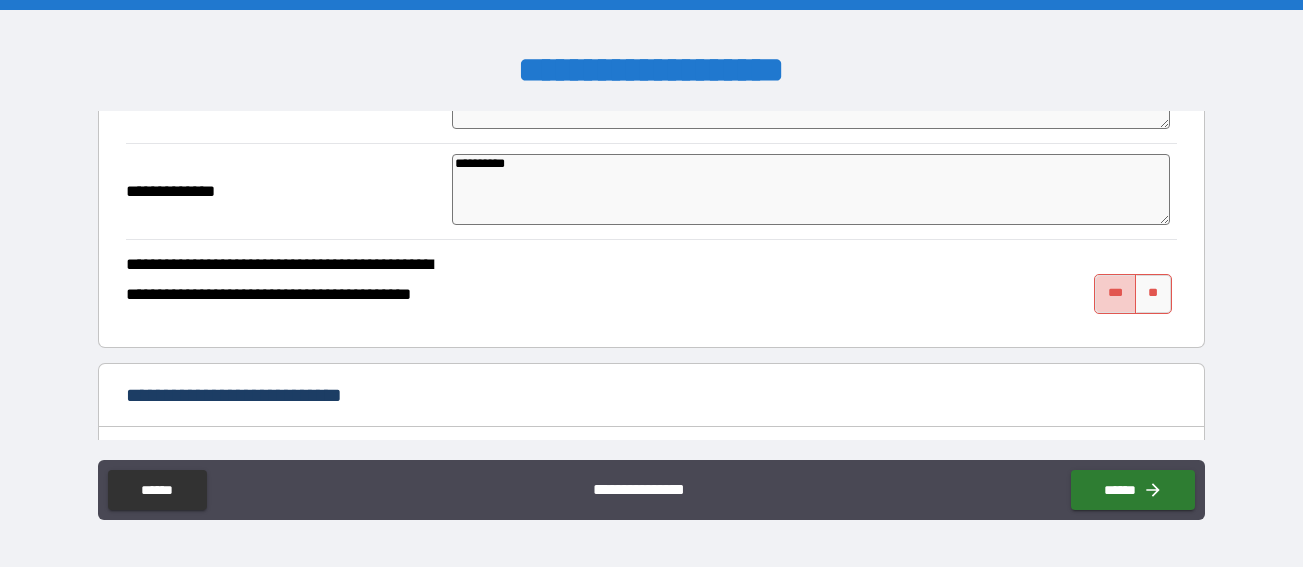click on "***" at bounding box center [1115, 294] 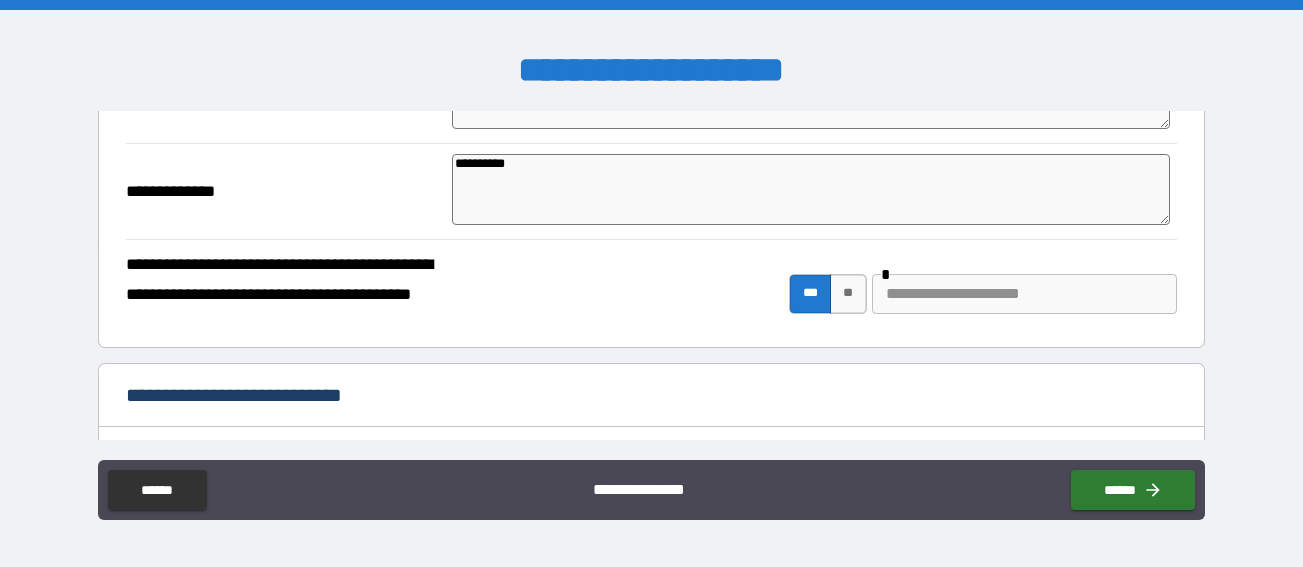 click at bounding box center (1024, 294) 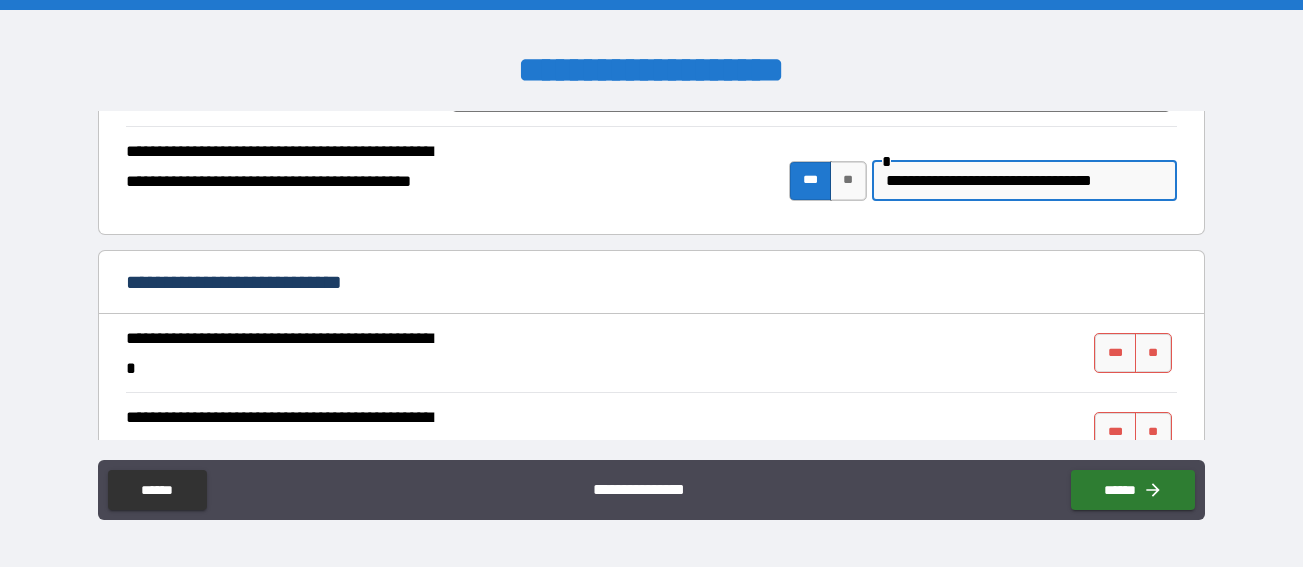scroll, scrollTop: 326, scrollLeft: 0, axis: vertical 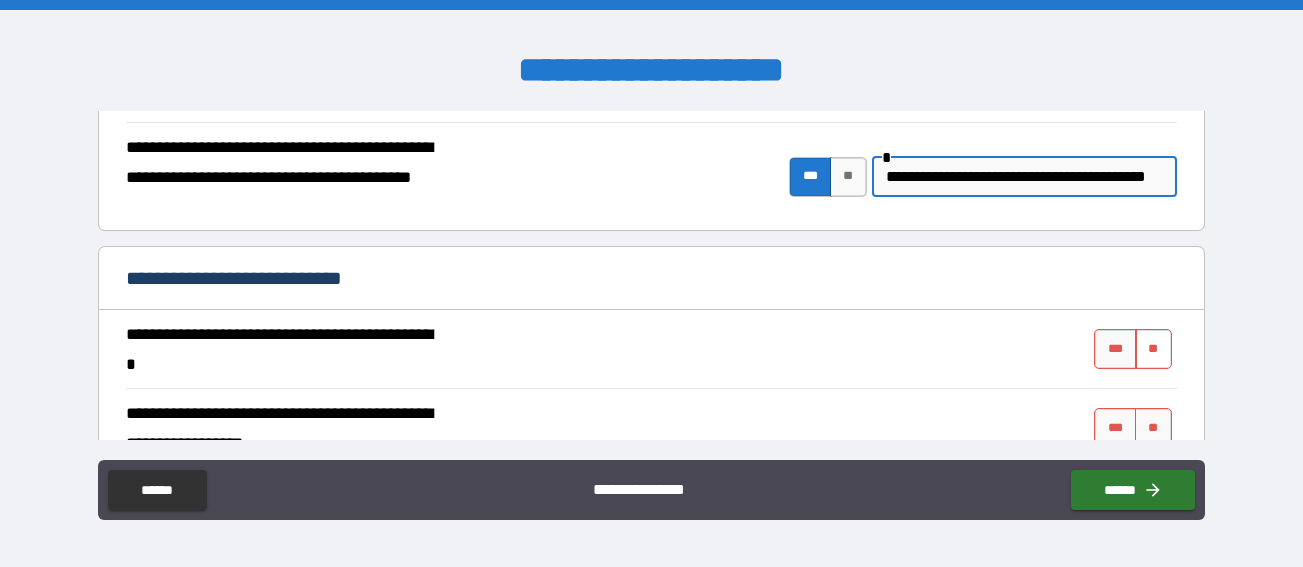 type on "**********" 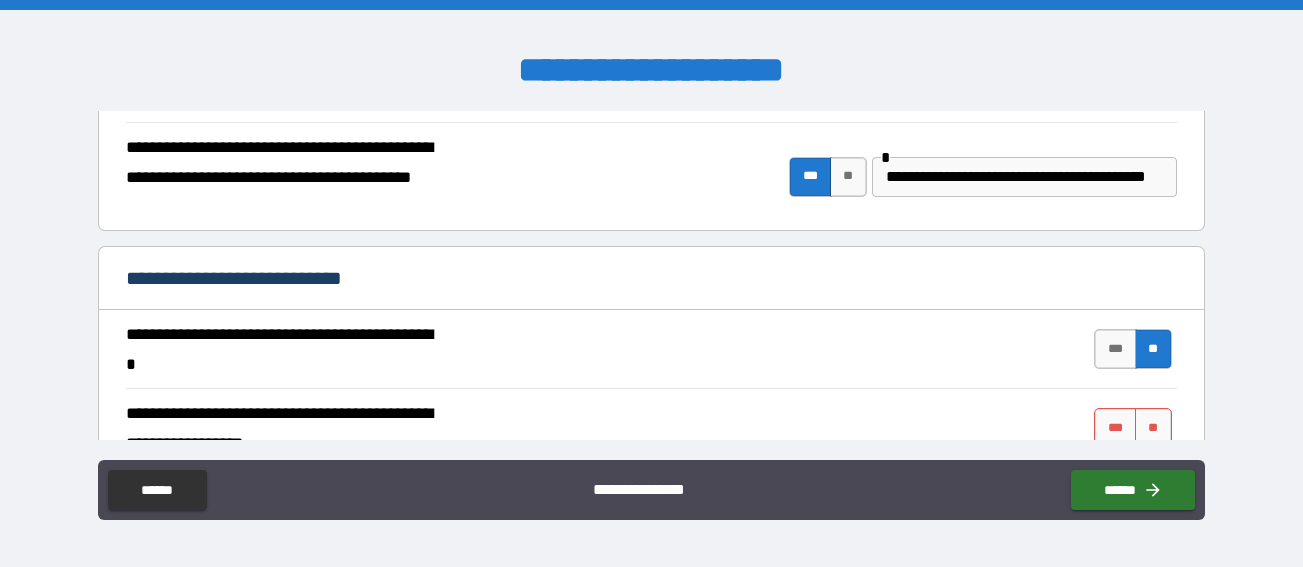 scroll, scrollTop: 350, scrollLeft: 0, axis: vertical 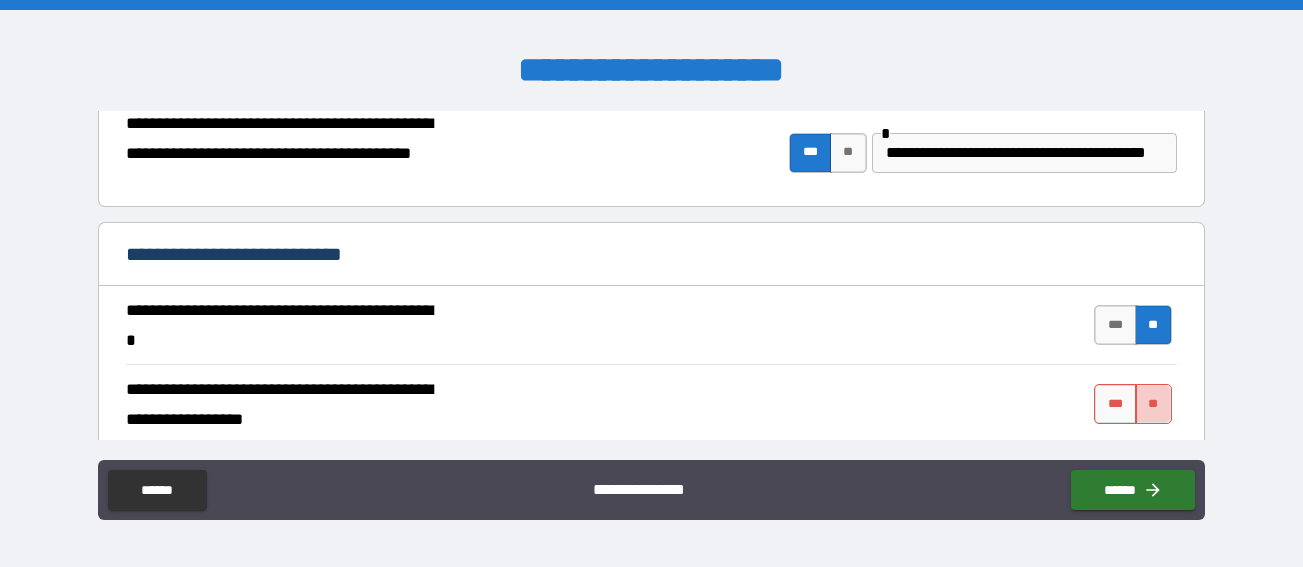 click on "**" at bounding box center [1153, 404] 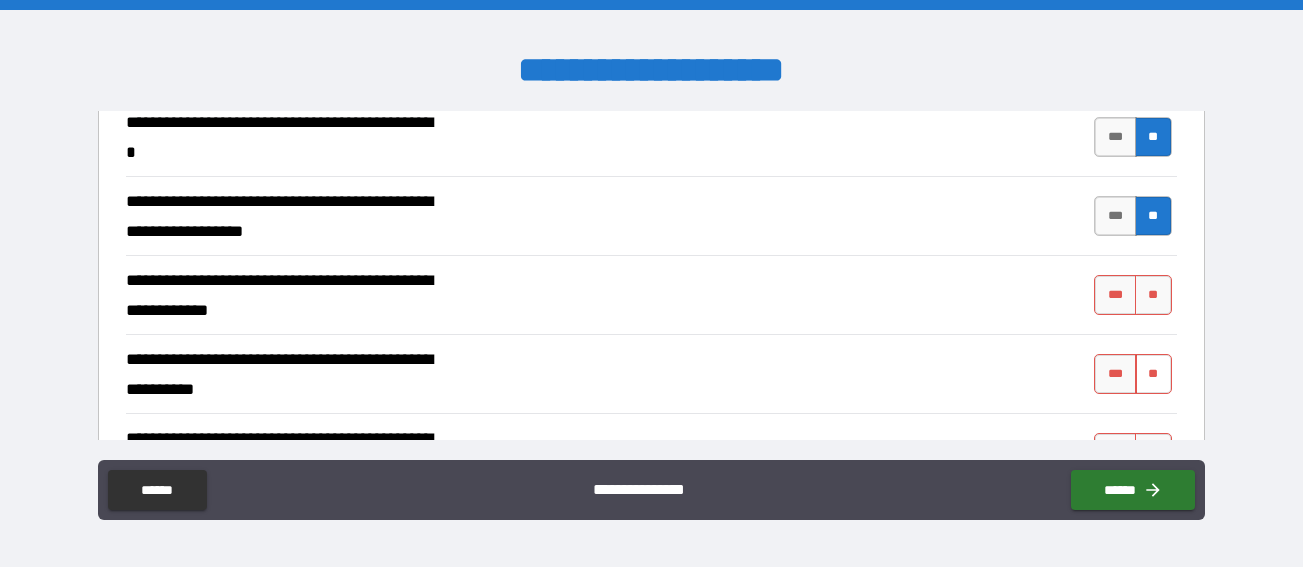 scroll, scrollTop: 565, scrollLeft: 0, axis: vertical 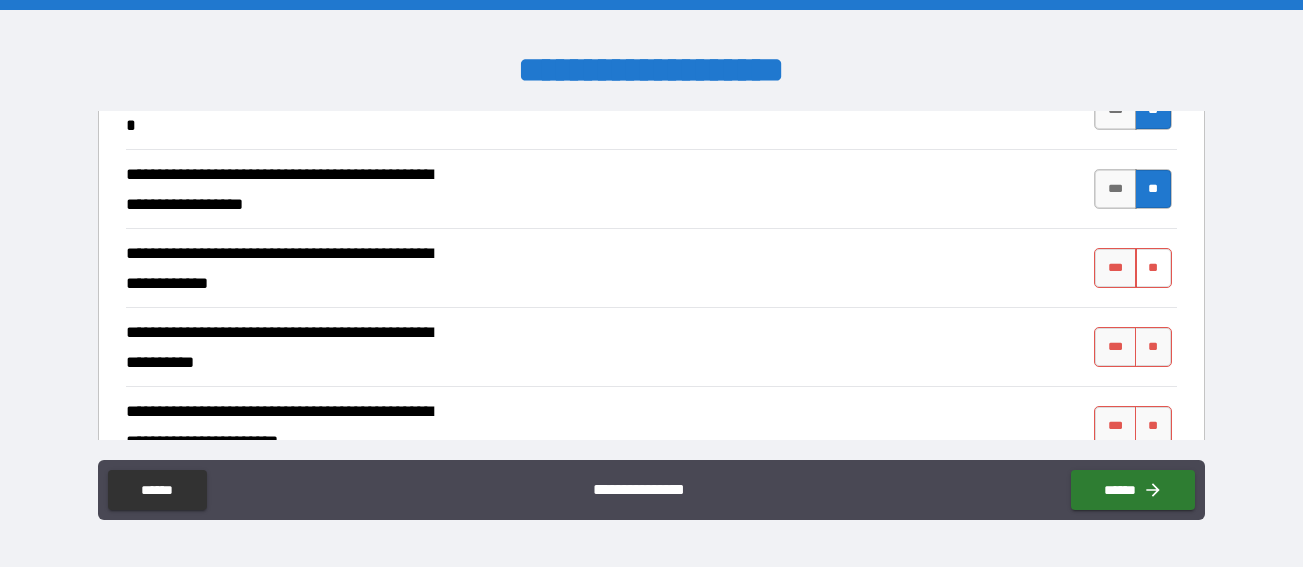 click on "**" at bounding box center [1153, 268] 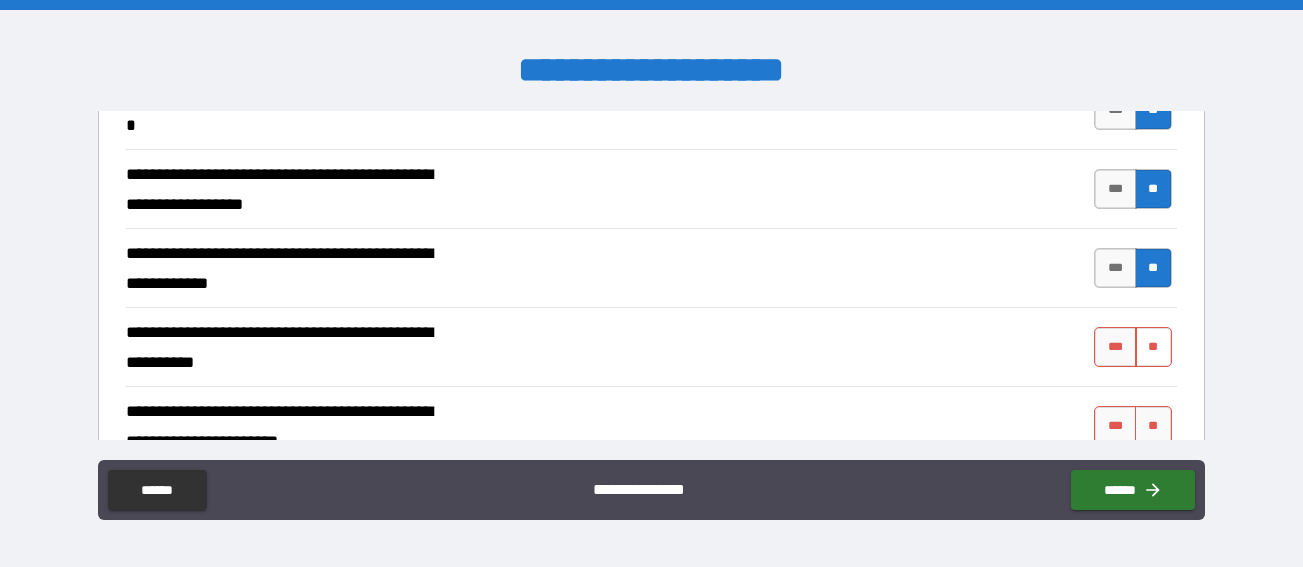 click on "**" at bounding box center (1153, 347) 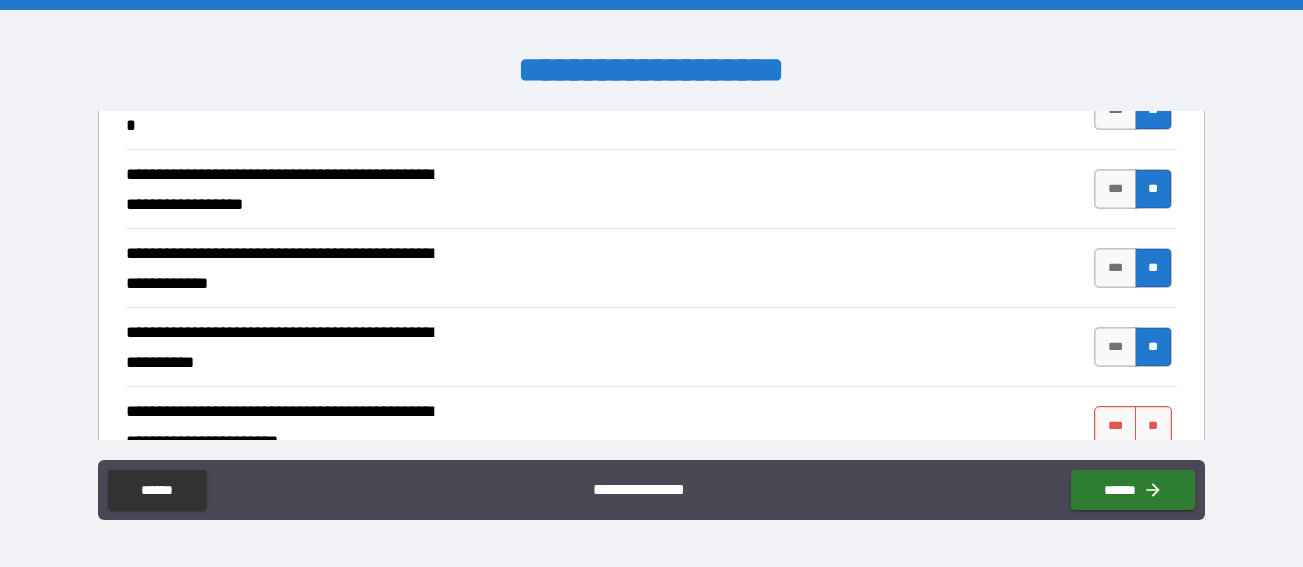 click on "*** **" at bounding box center [1132, 426] 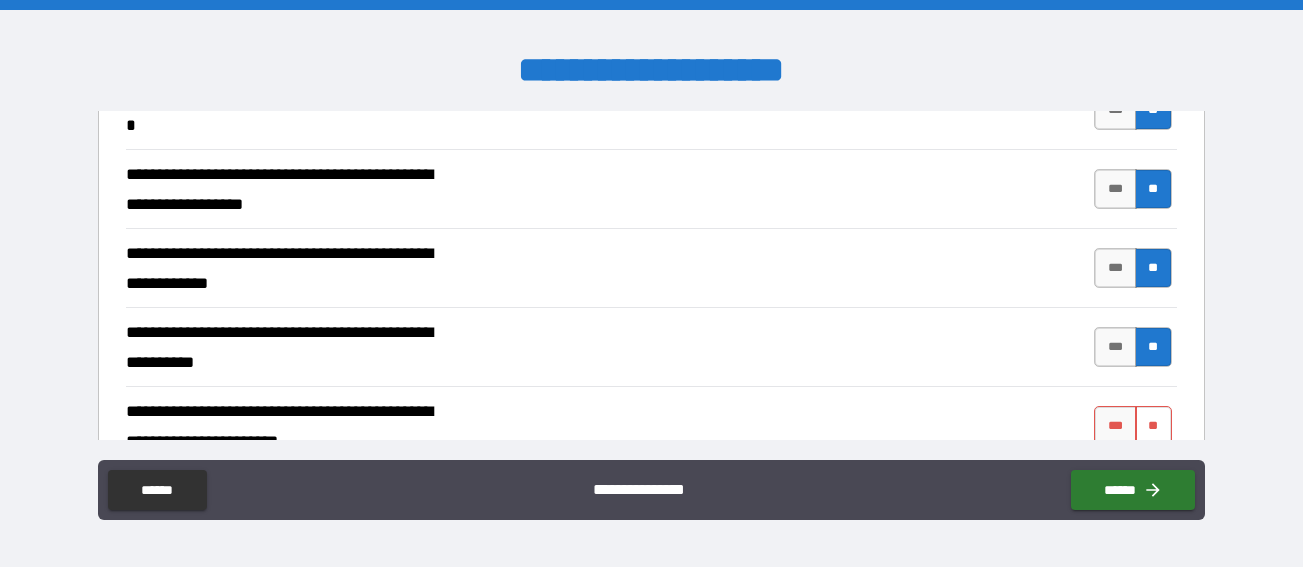 click on "**" at bounding box center [1153, 426] 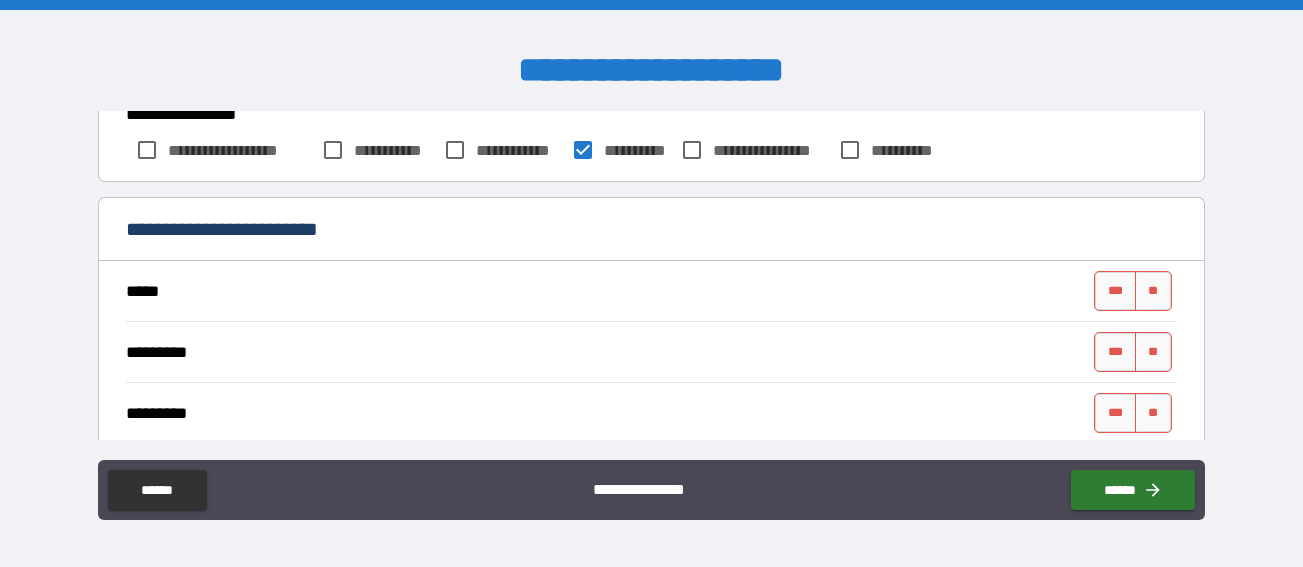 scroll, scrollTop: 971, scrollLeft: 0, axis: vertical 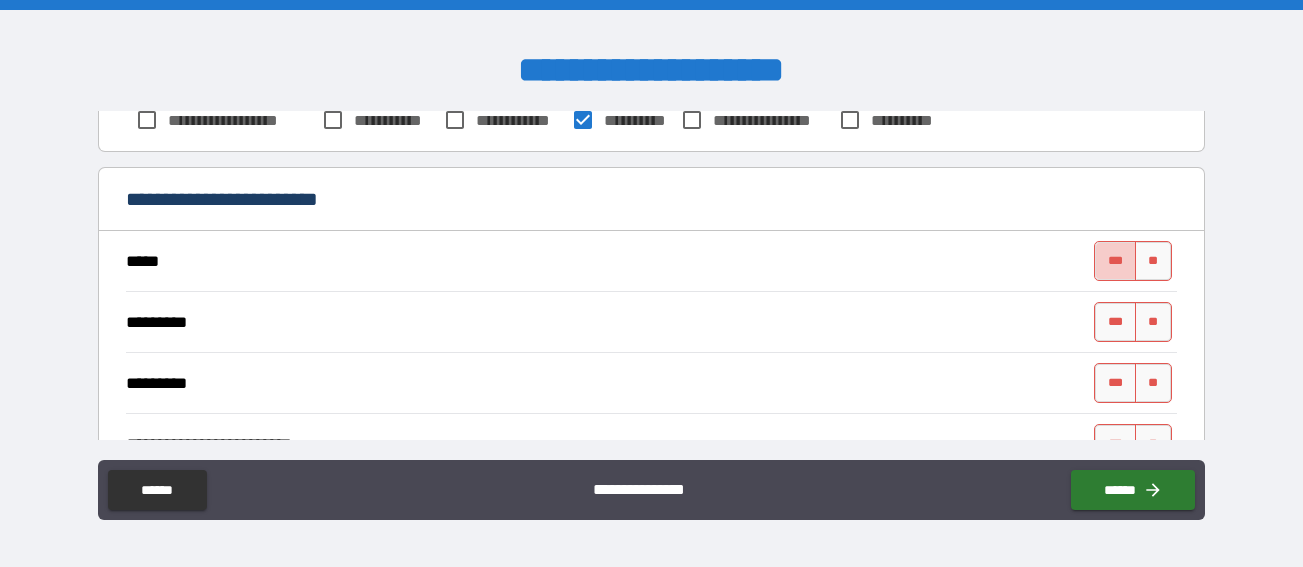 click on "***" at bounding box center [1115, 261] 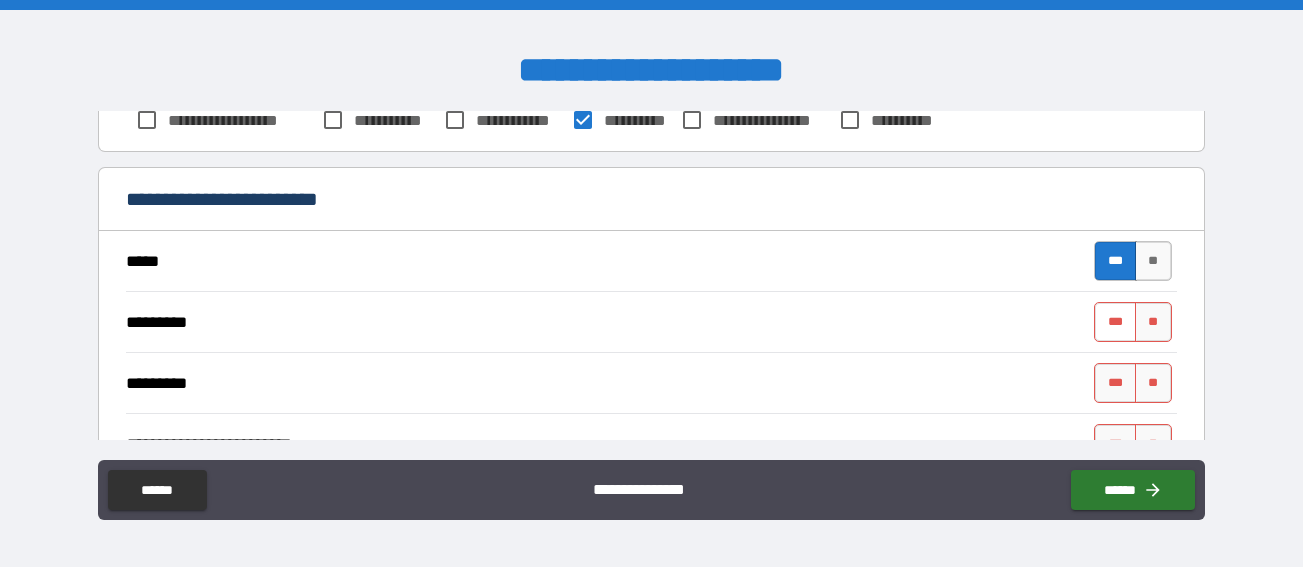 click on "***" at bounding box center [1115, 322] 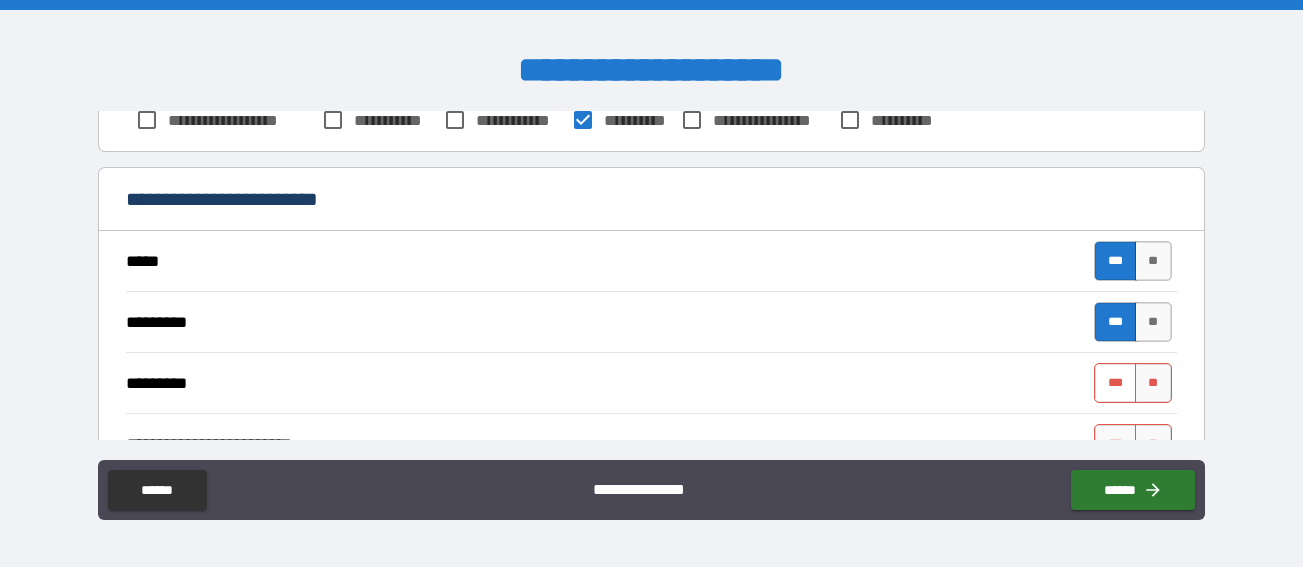 click on "***" at bounding box center (1115, 383) 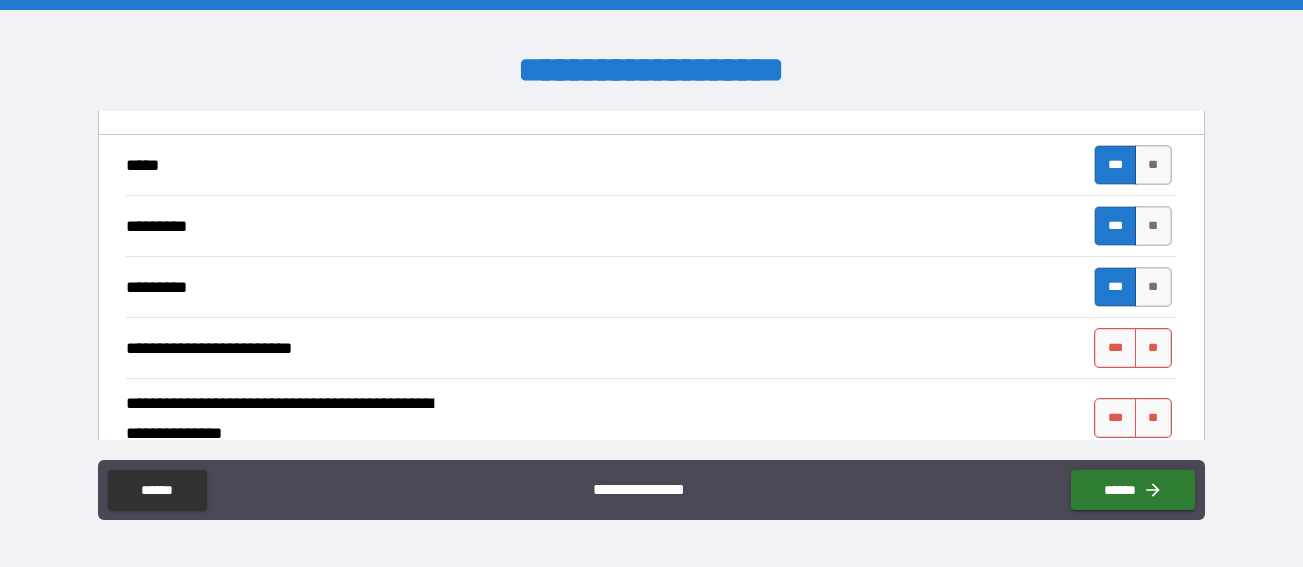 scroll, scrollTop: 1104, scrollLeft: 0, axis: vertical 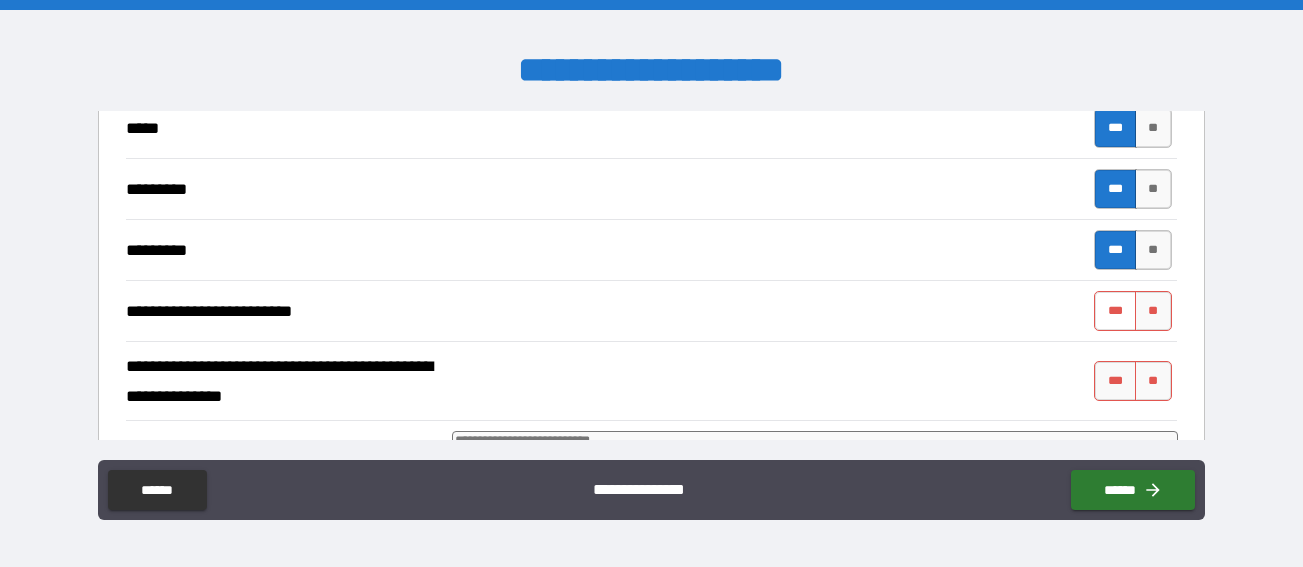 click on "***" at bounding box center (1115, 311) 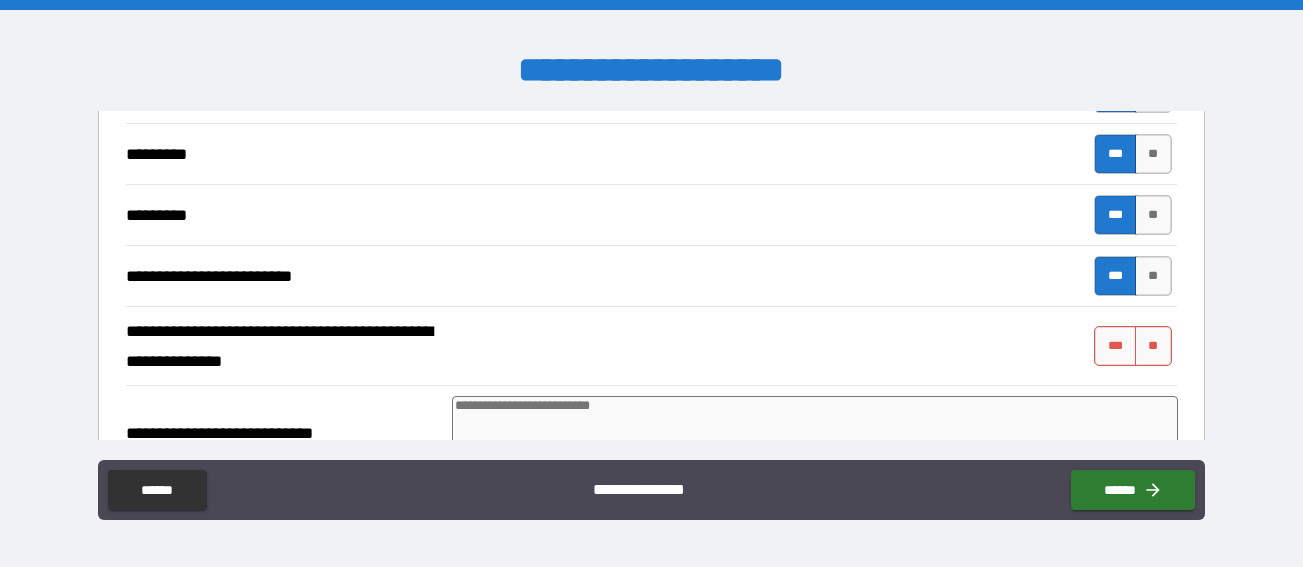 scroll, scrollTop: 1143, scrollLeft: 0, axis: vertical 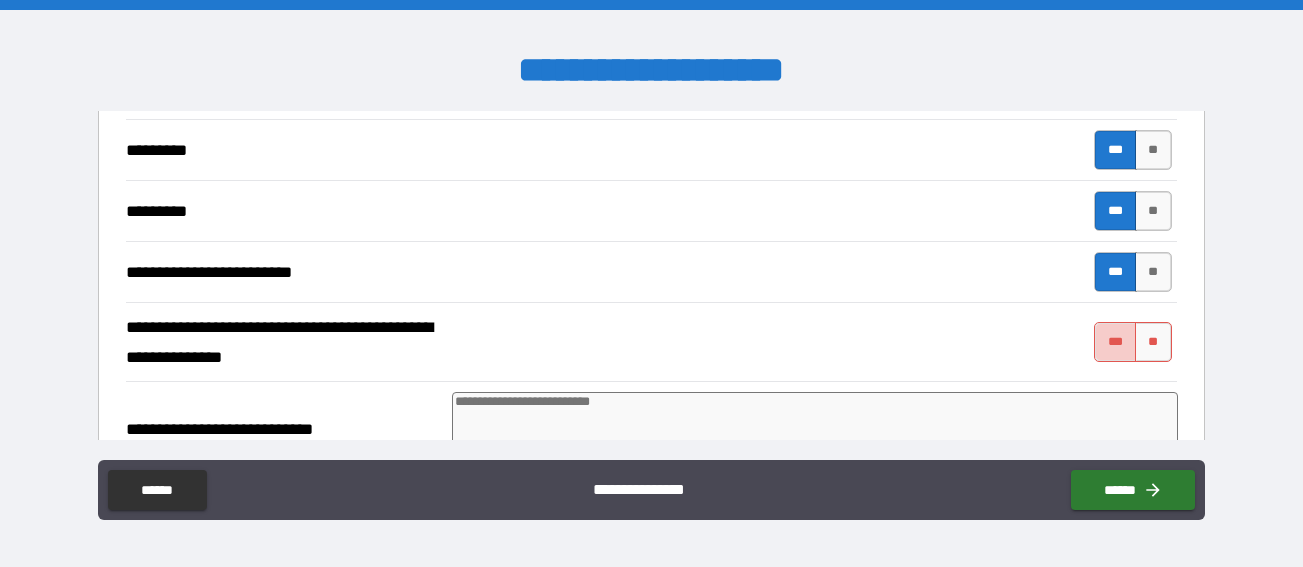 click on "***" at bounding box center [1115, 342] 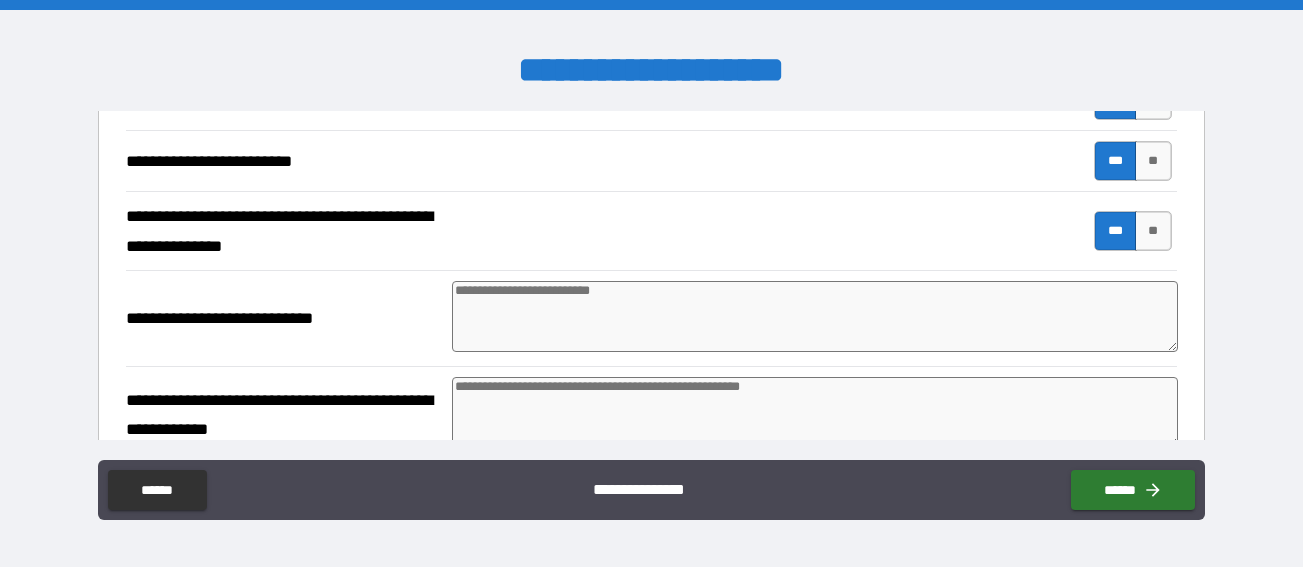 scroll, scrollTop: 1296, scrollLeft: 0, axis: vertical 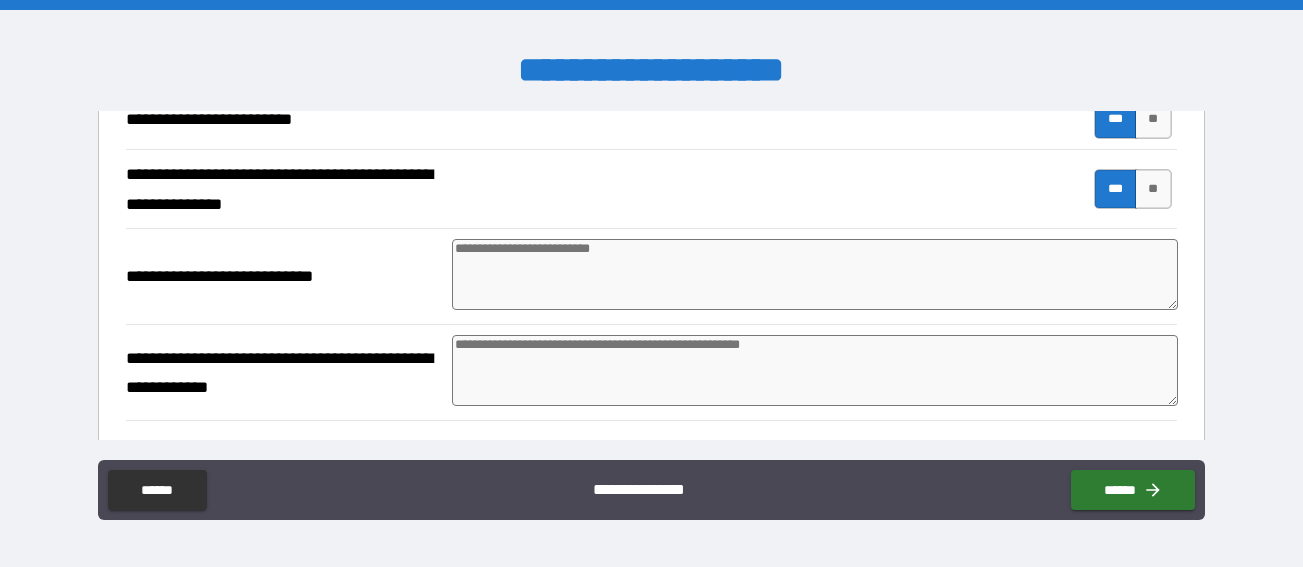 click at bounding box center [815, 274] 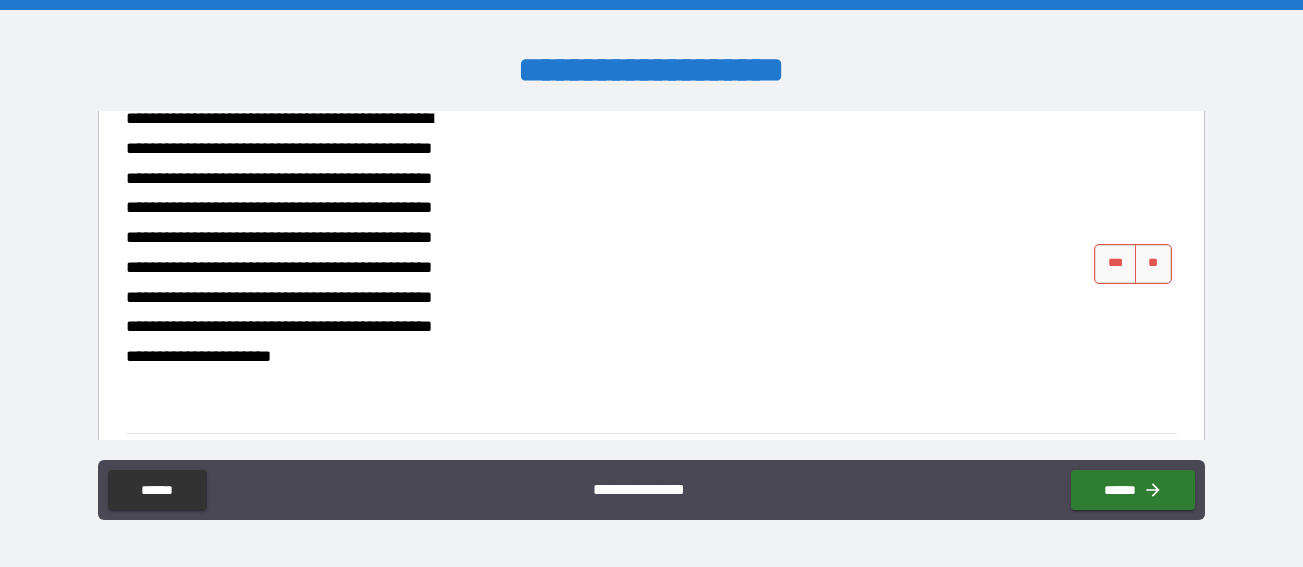 scroll, scrollTop: 1654, scrollLeft: 0, axis: vertical 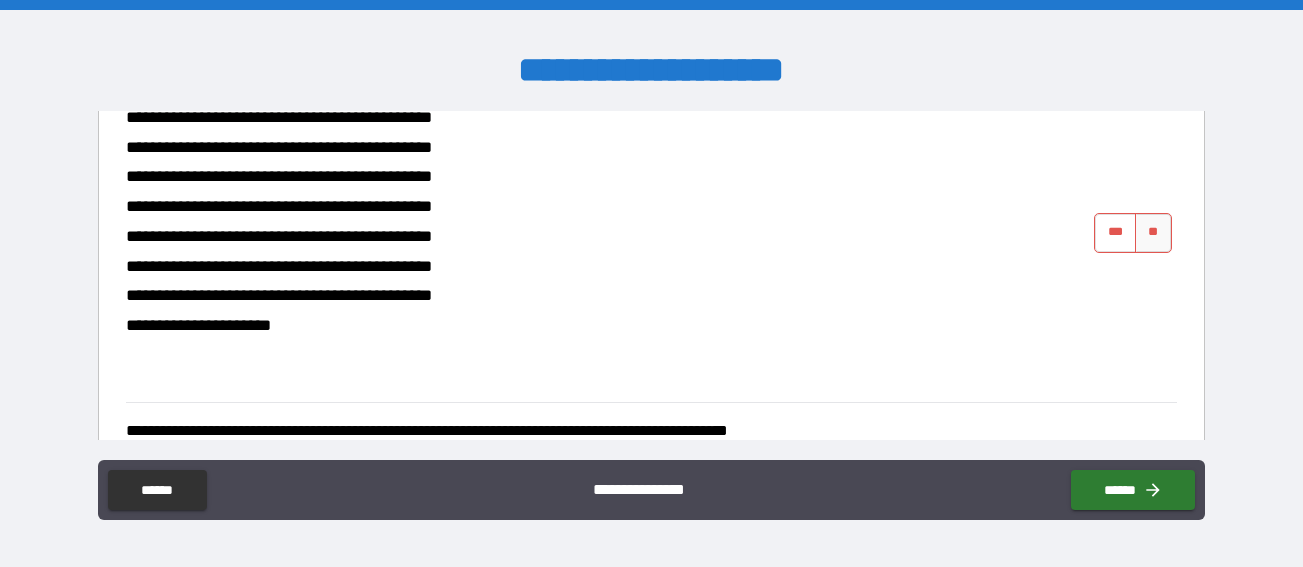 type on "********" 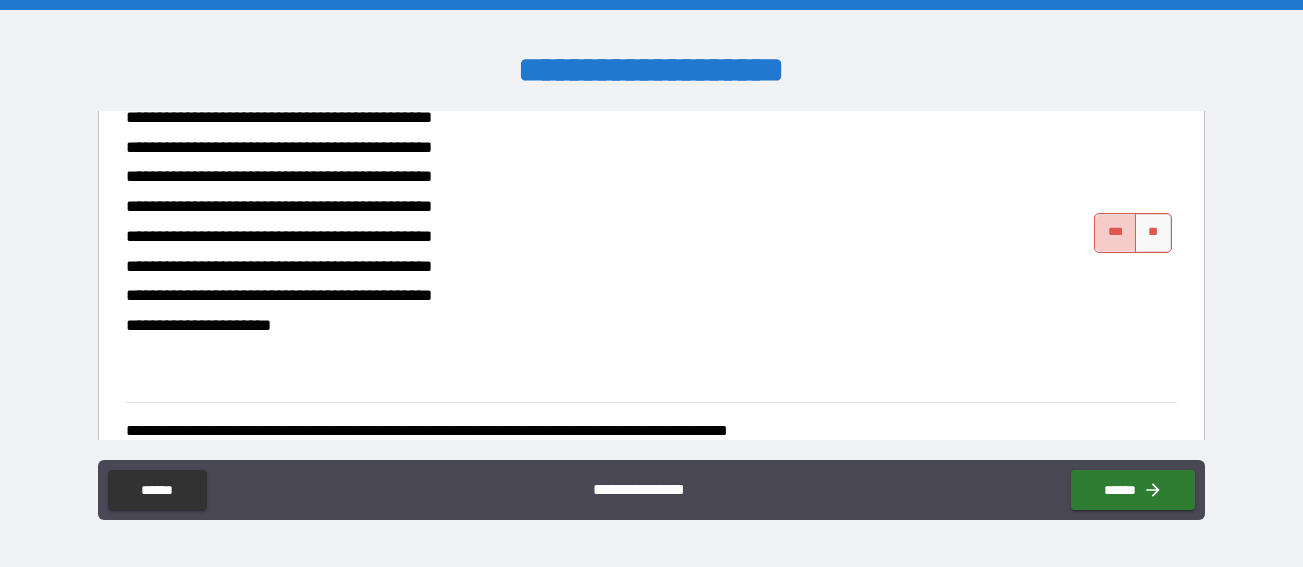 click on "***" at bounding box center [1115, 233] 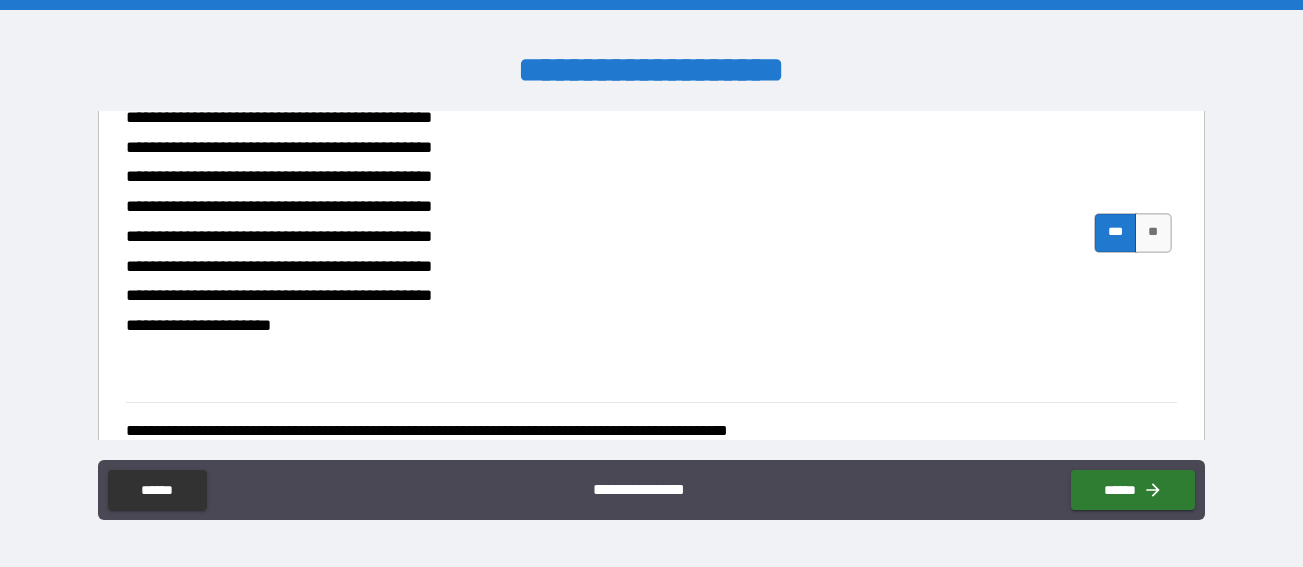scroll, scrollTop: 1687, scrollLeft: 0, axis: vertical 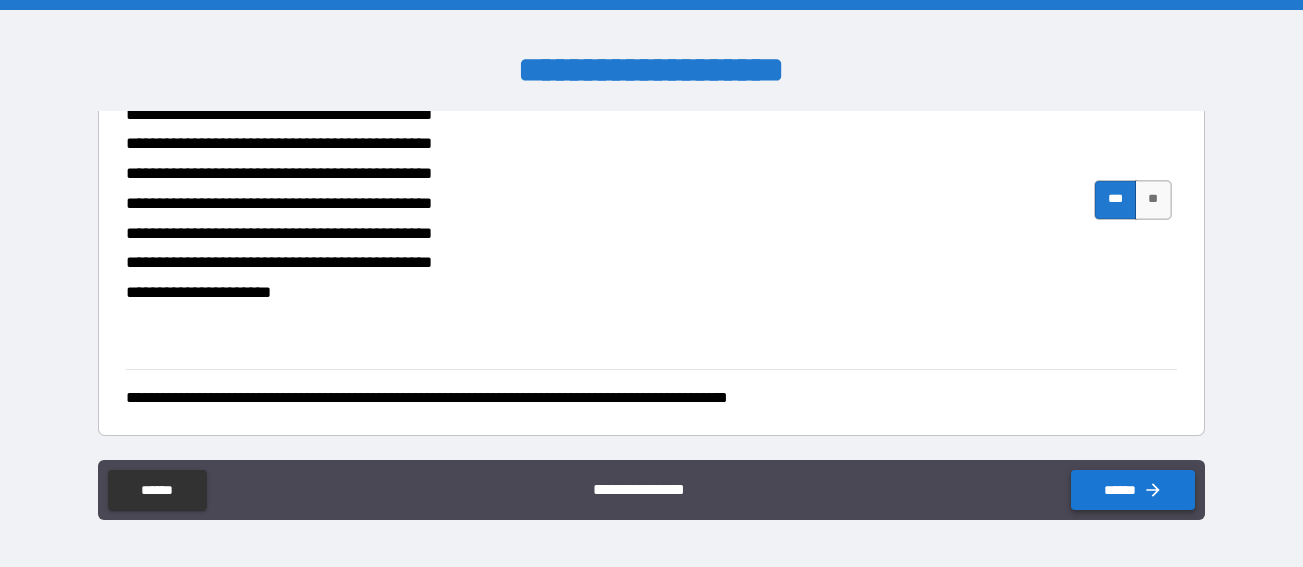 click on "******" at bounding box center (1133, 490) 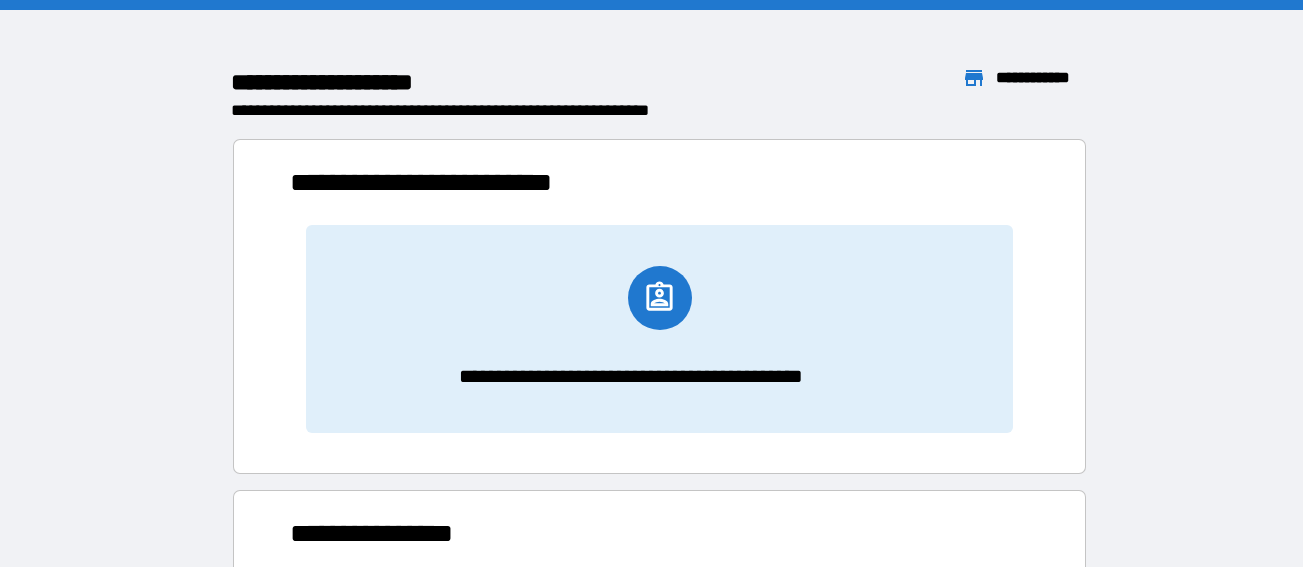 scroll, scrollTop: 206, scrollLeft: 713, axis: both 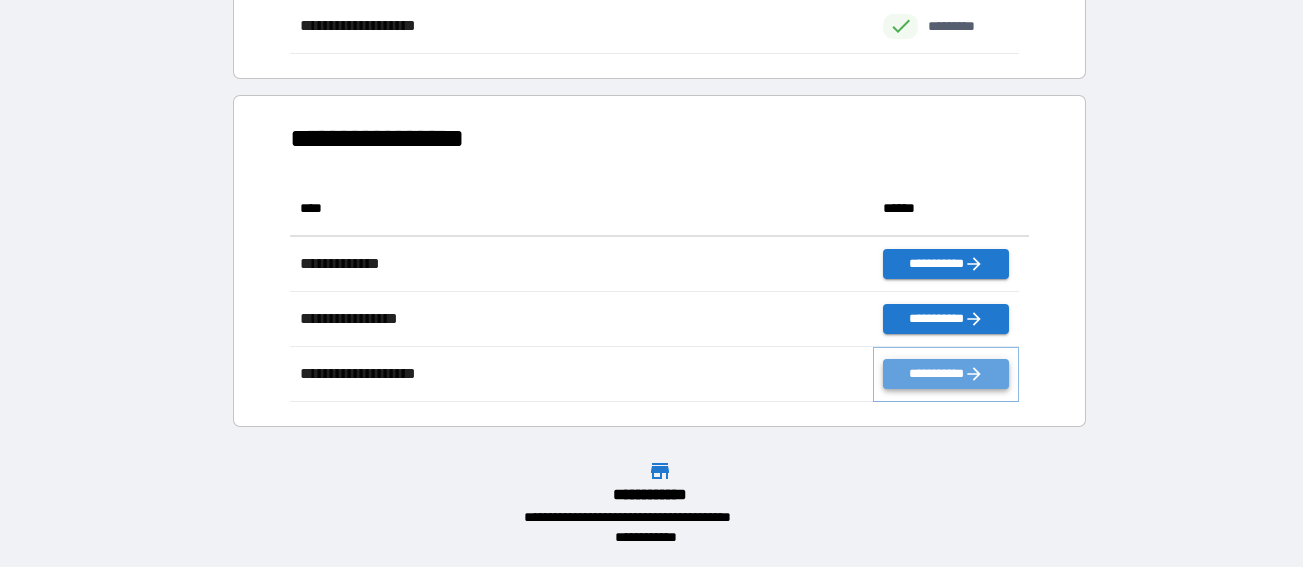 click at bounding box center (973, 373) 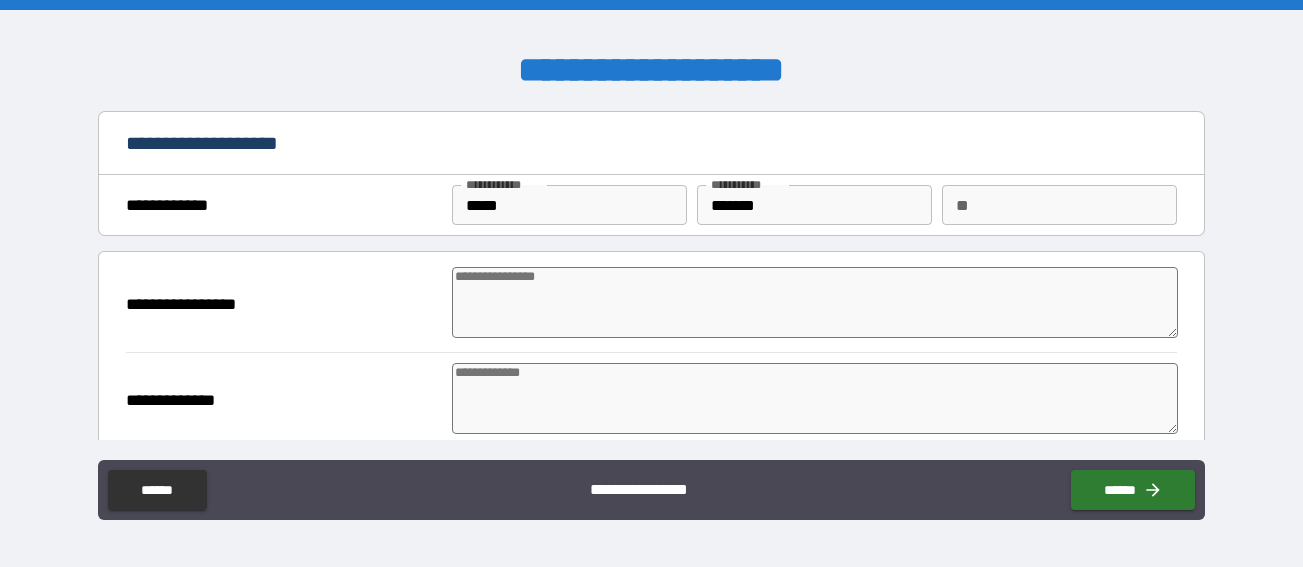 click at bounding box center [815, 302] 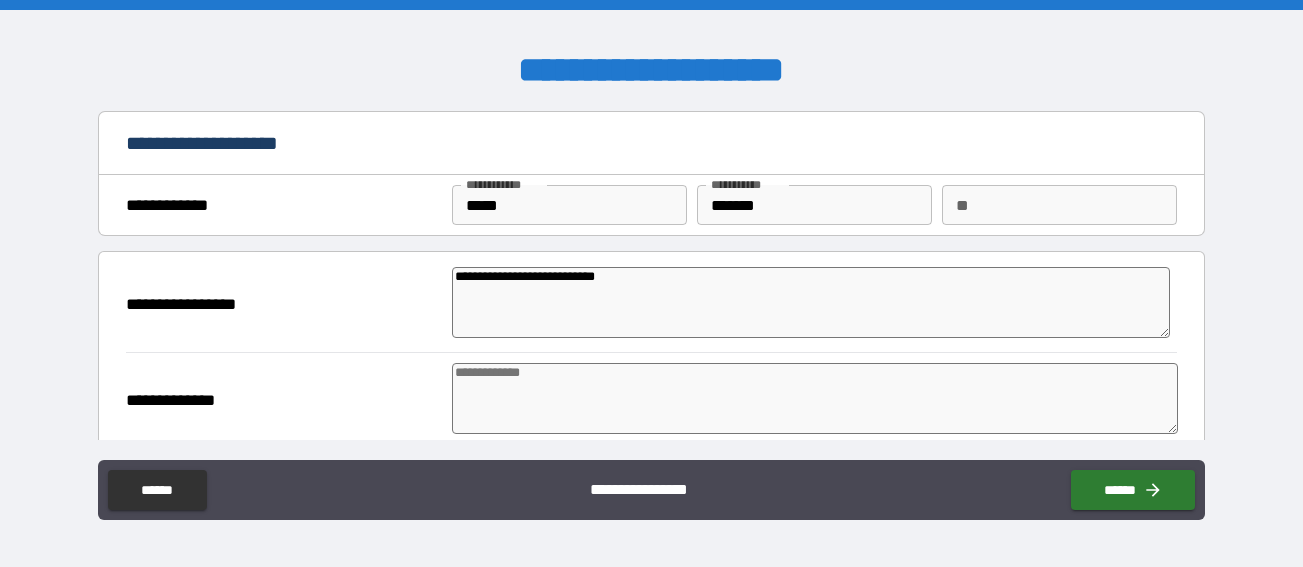 type on "**********" 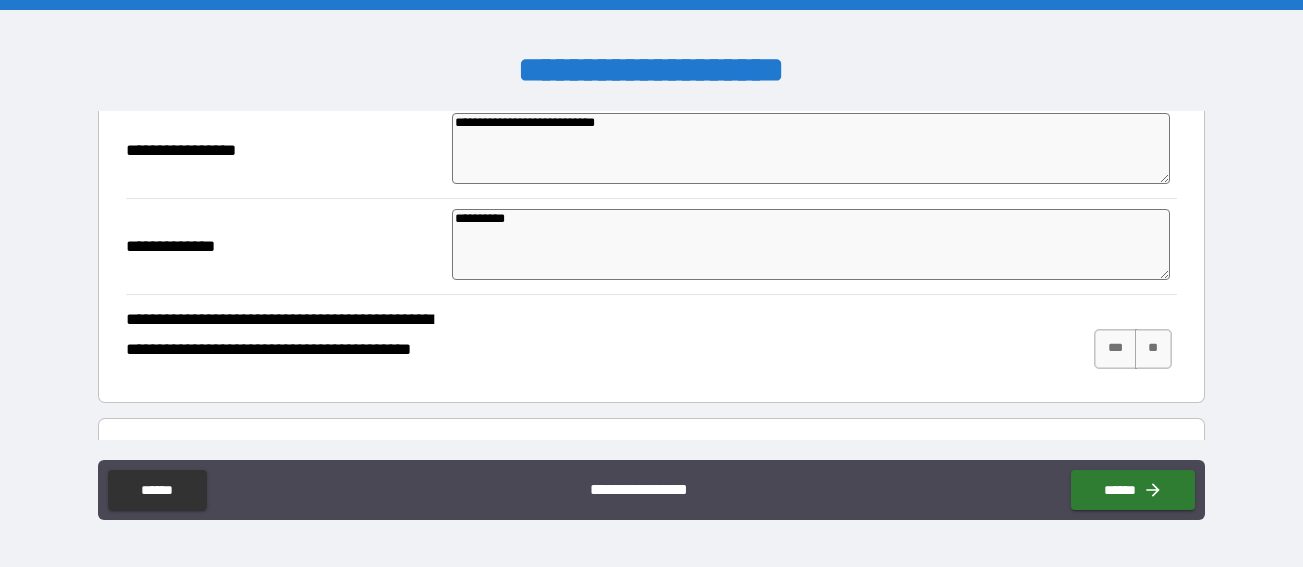 scroll, scrollTop: 158, scrollLeft: 0, axis: vertical 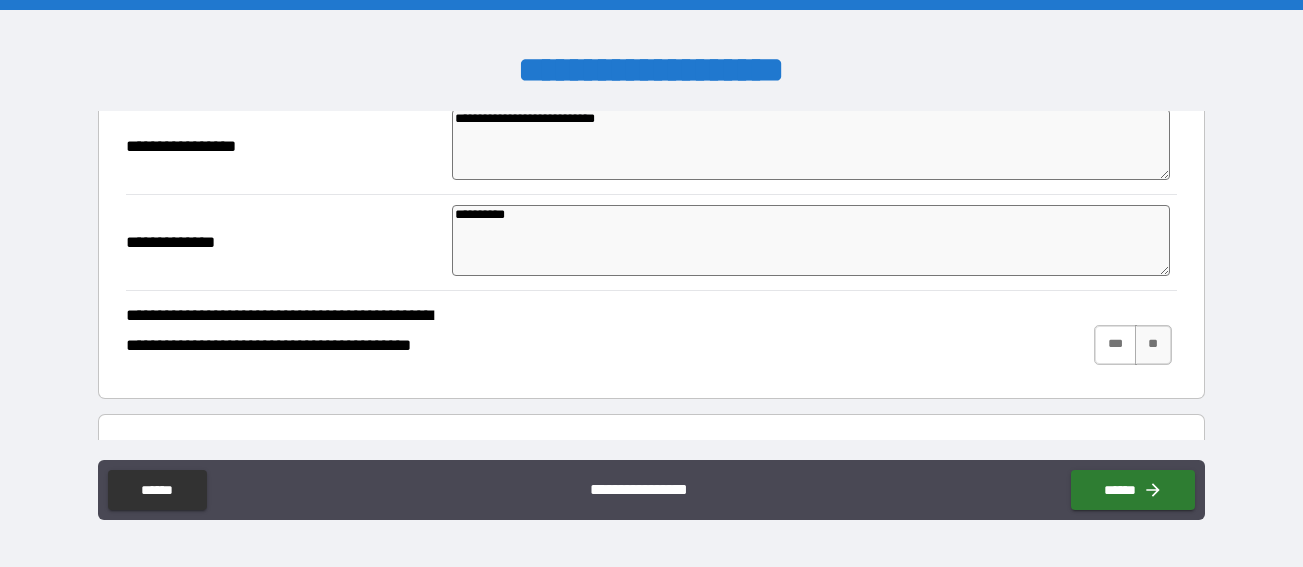 type on "**********" 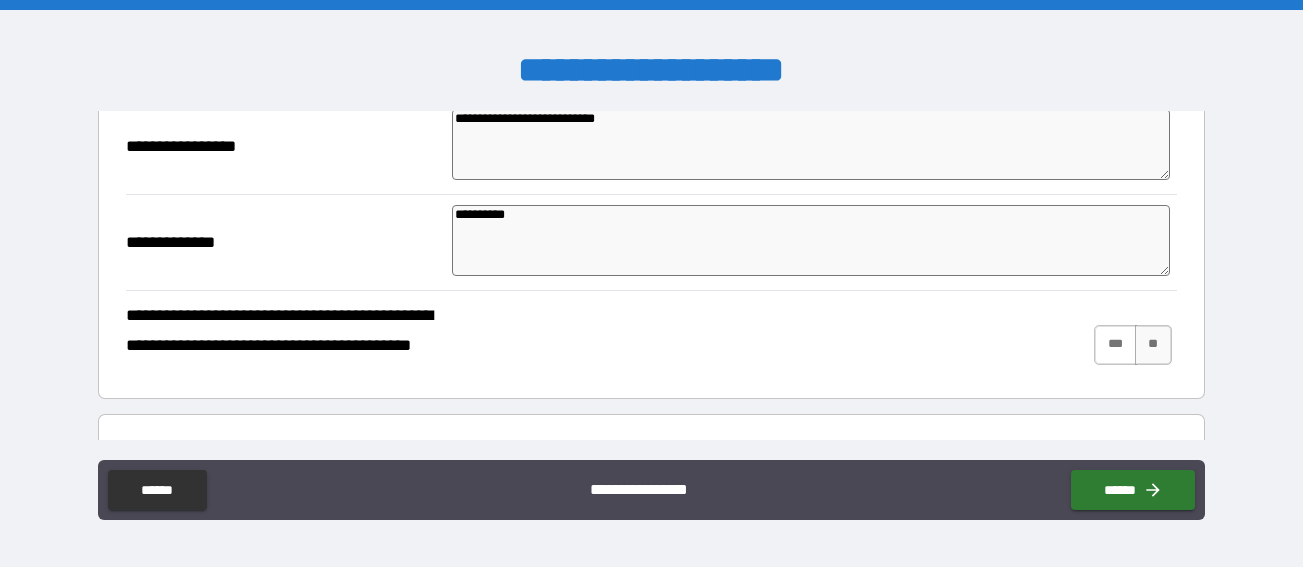 click on "***" at bounding box center (1115, 345) 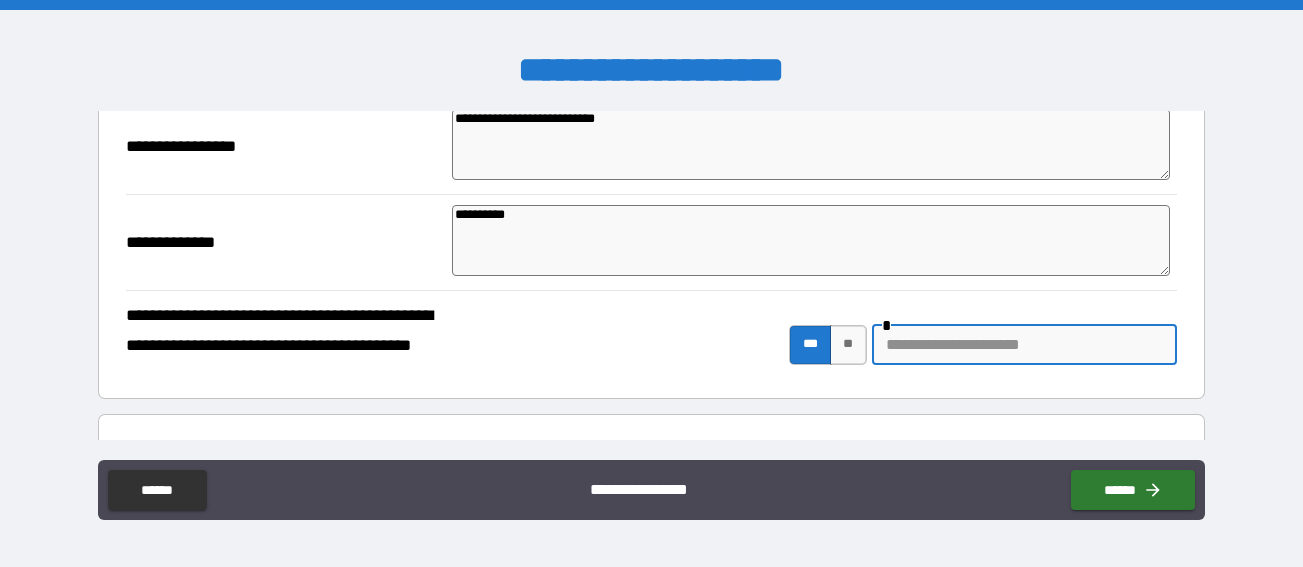 click at bounding box center (1024, 345) 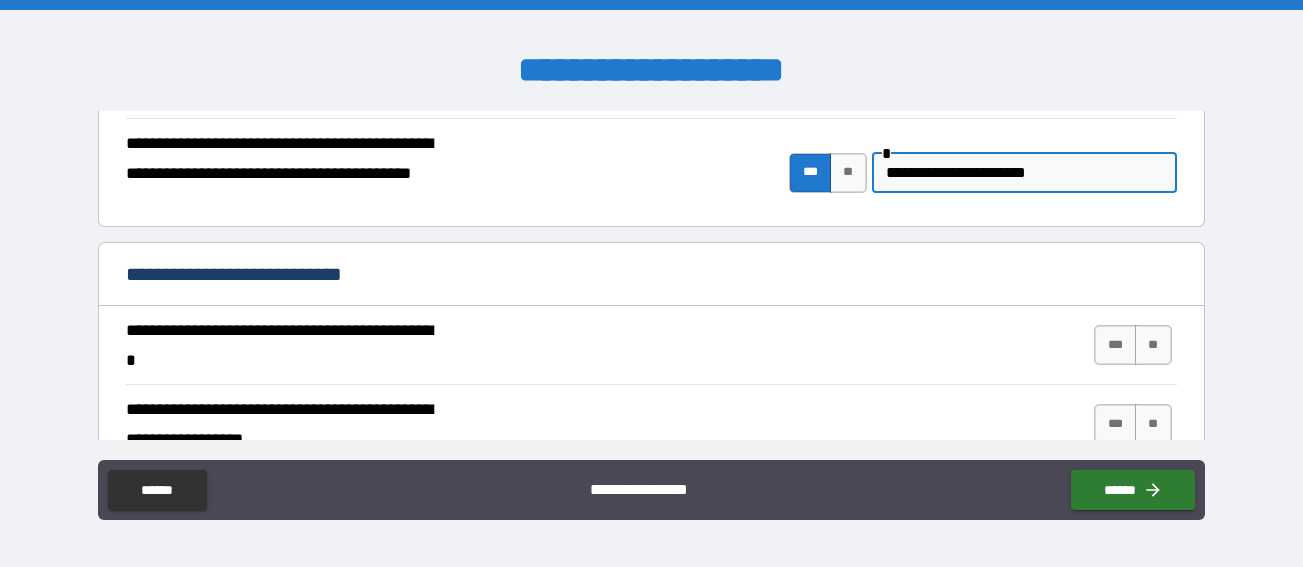 scroll, scrollTop: 474, scrollLeft: 0, axis: vertical 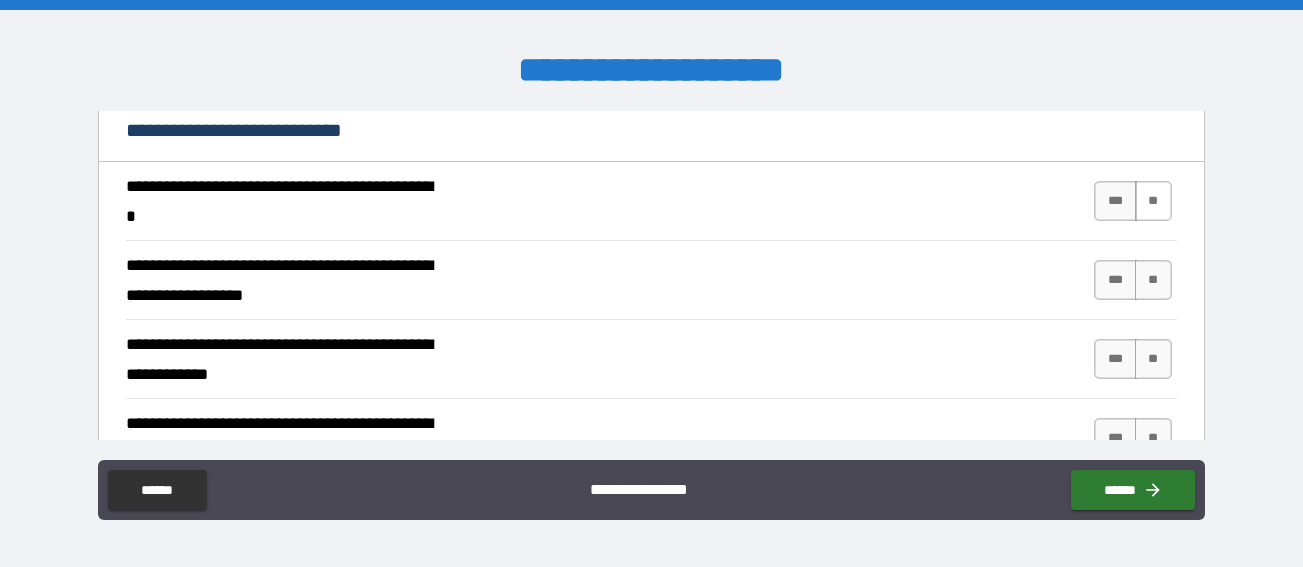 type on "**********" 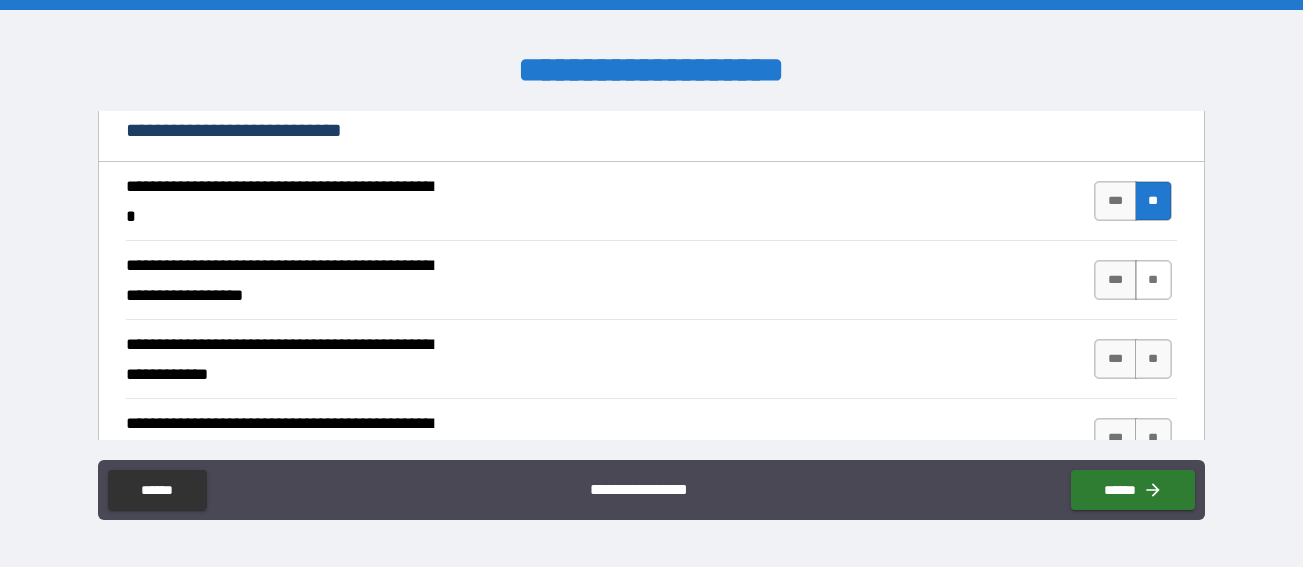 click on "**" at bounding box center [1153, 280] 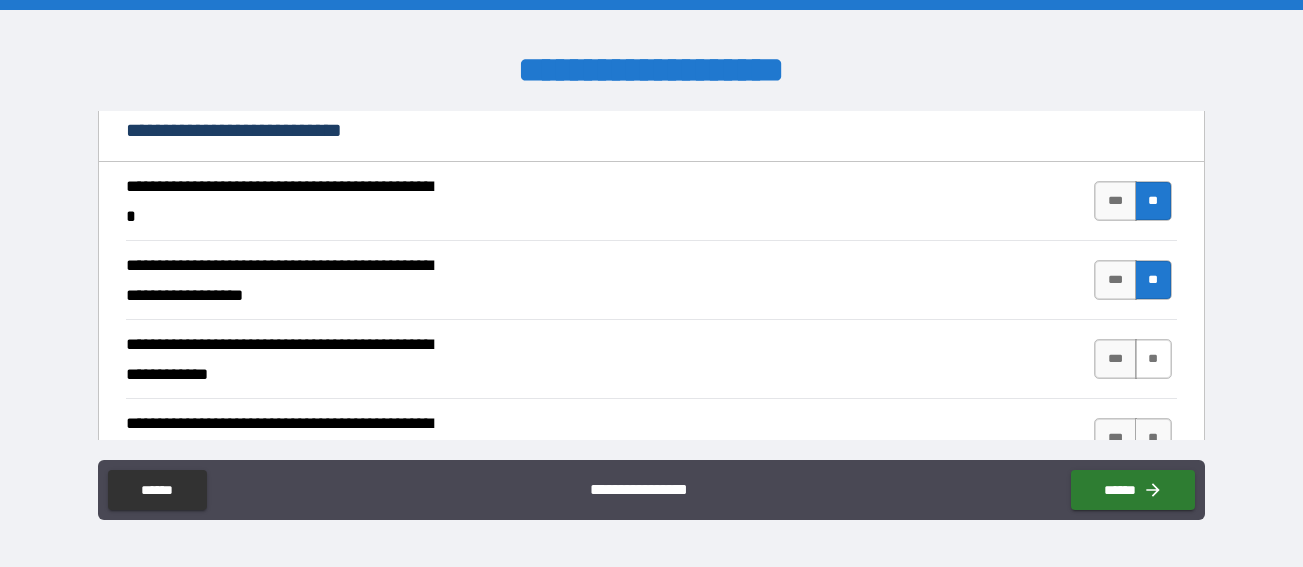 click on "**" at bounding box center [1153, 359] 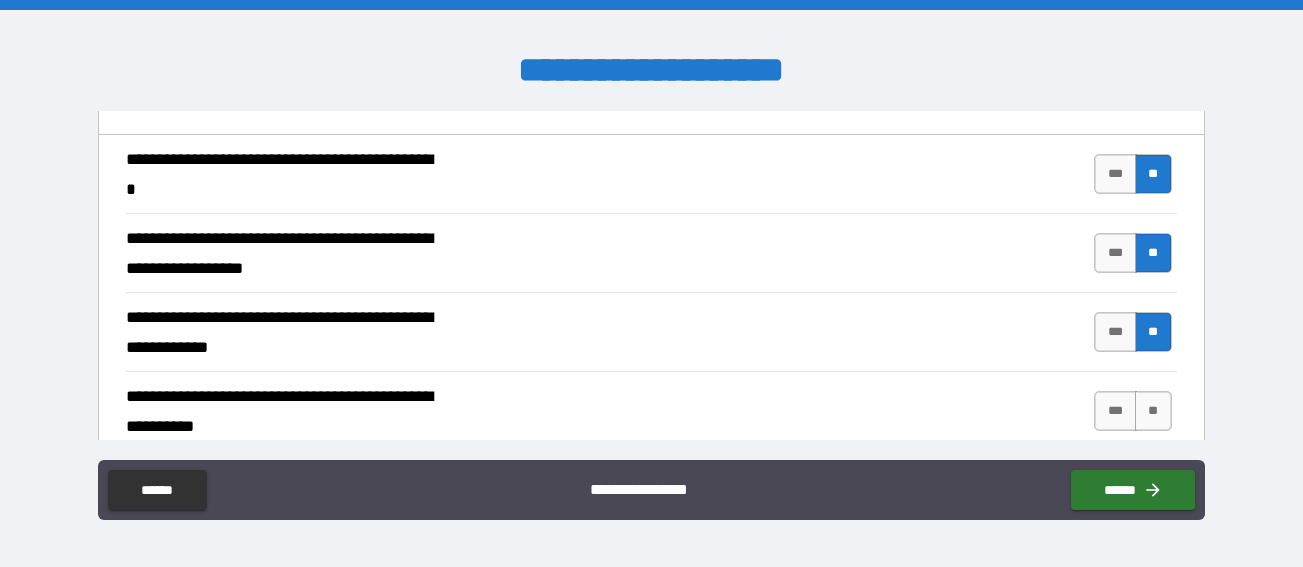 scroll, scrollTop: 545, scrollLeft: 0, axis: vertical 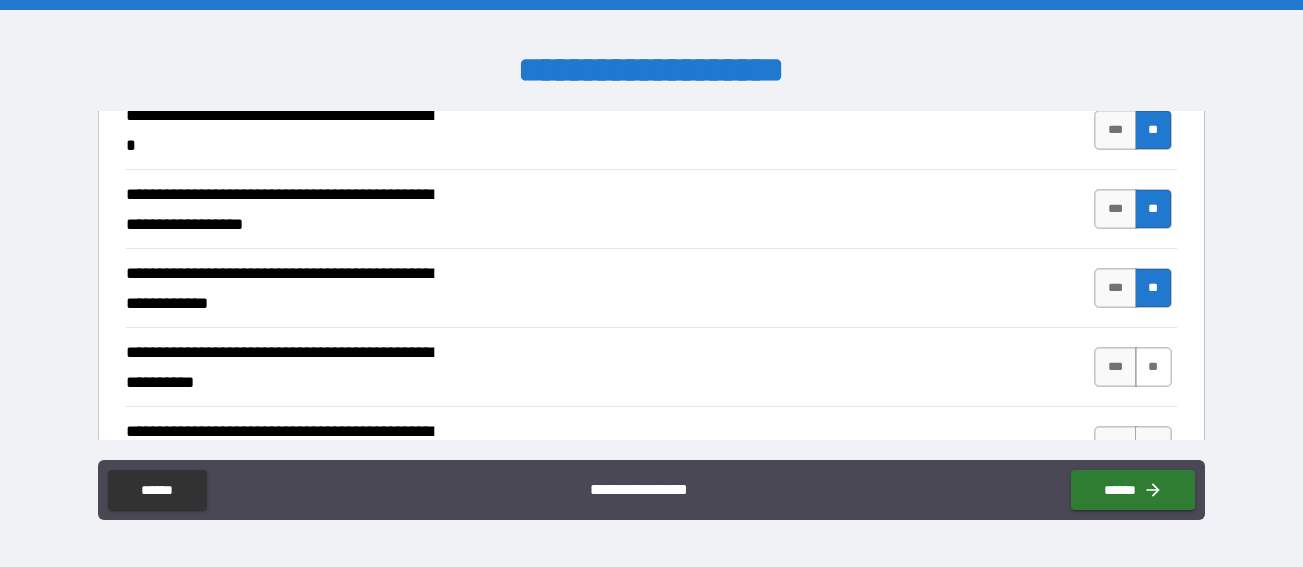 click on "**" at bounding box center [1153, 367] 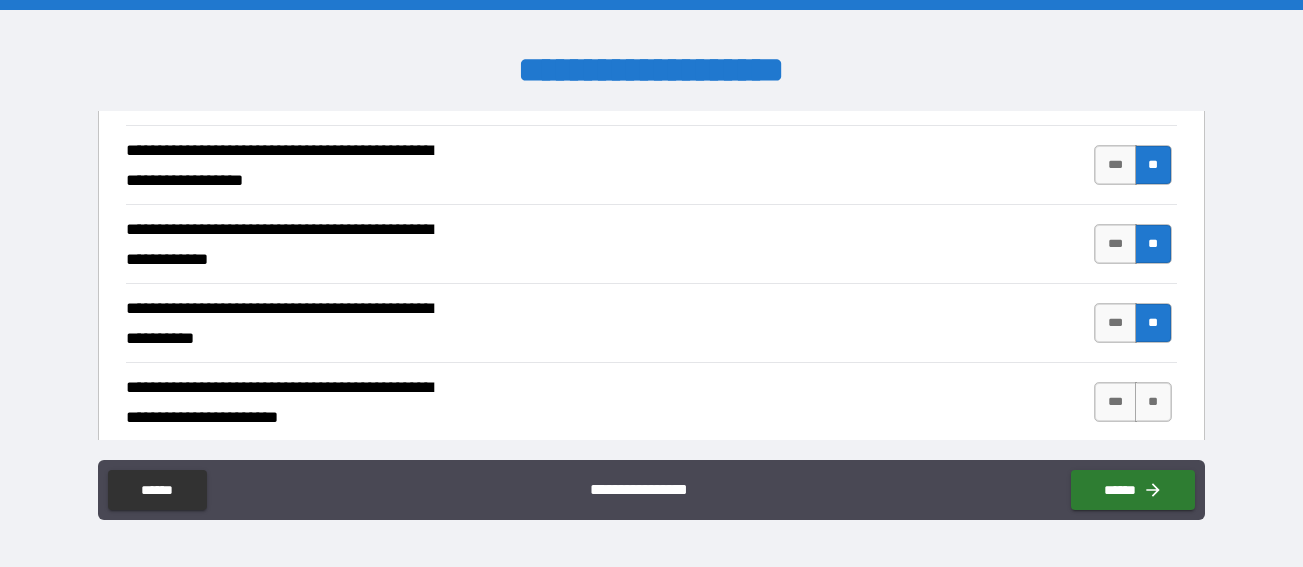 scroll, scrollTop: 616, scrollLeft: 0, axis: vertical 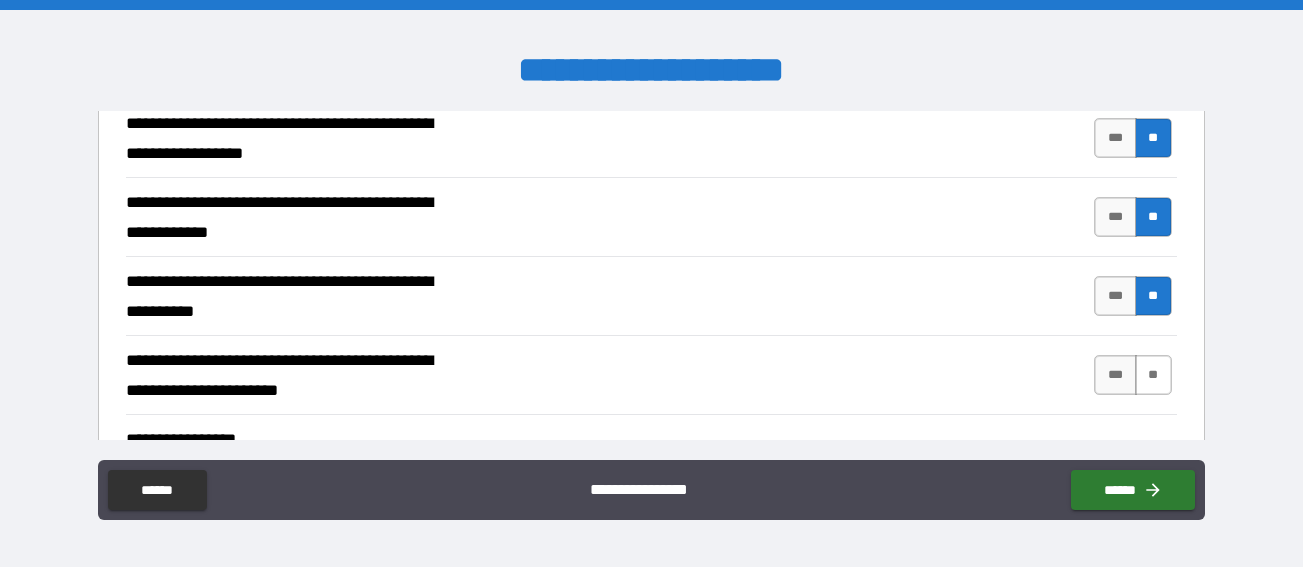 click on "**" at bounding box center (1153, 375) 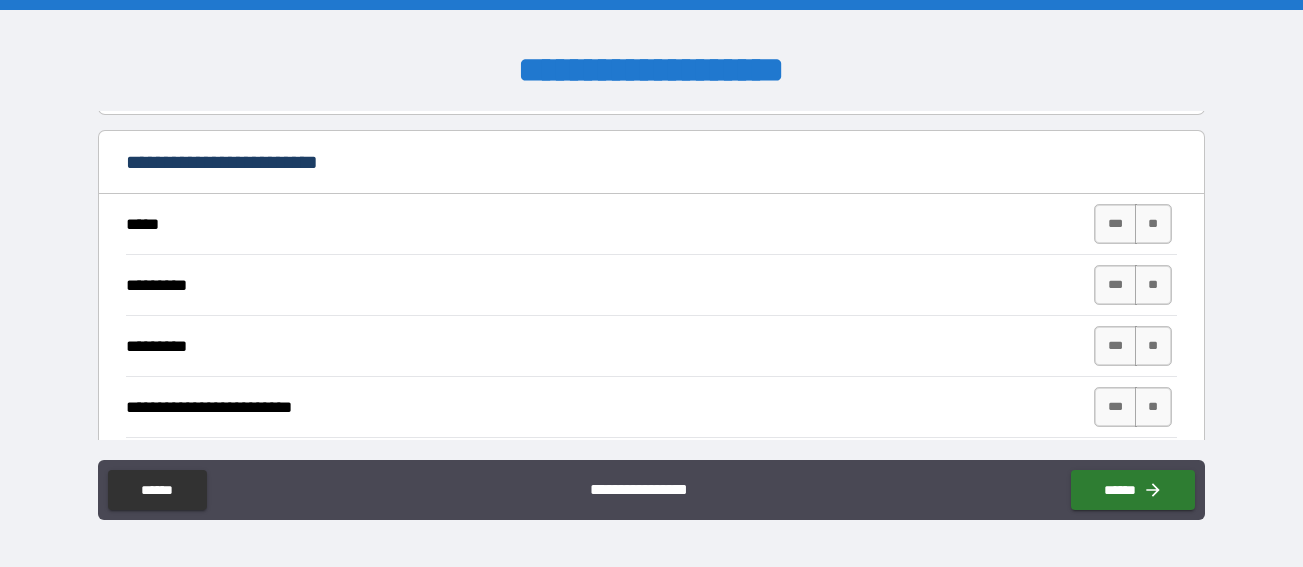 scroll, scrollTop: 1025, scrollLeft: 0, axis: vertical 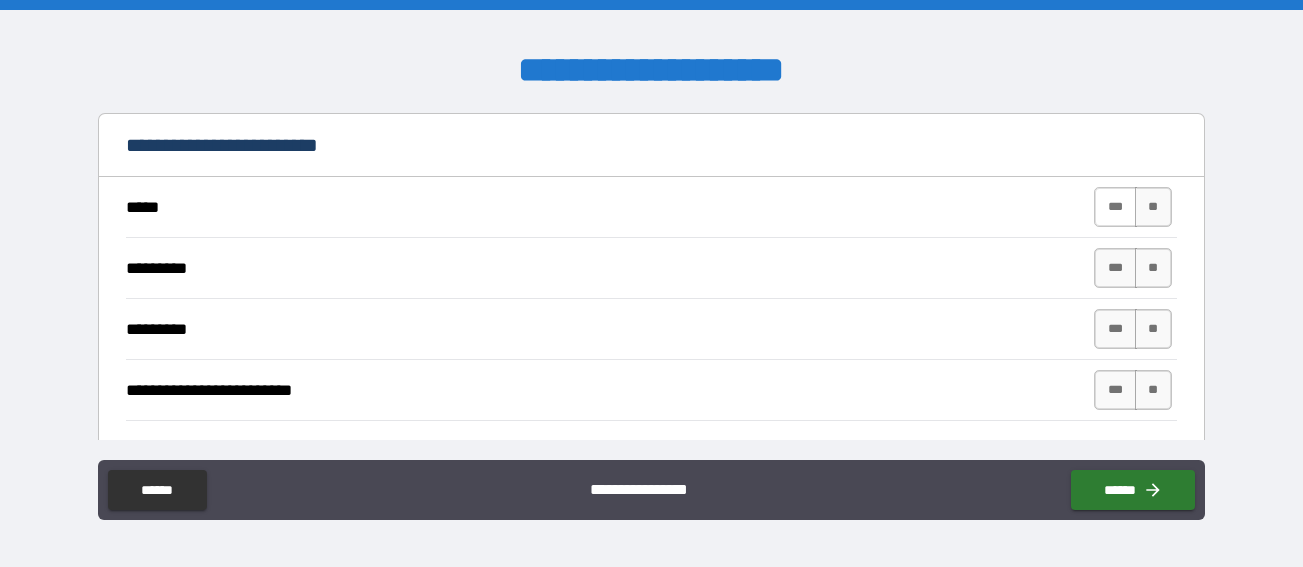 click on "***" at bounding box center (1115, 207) 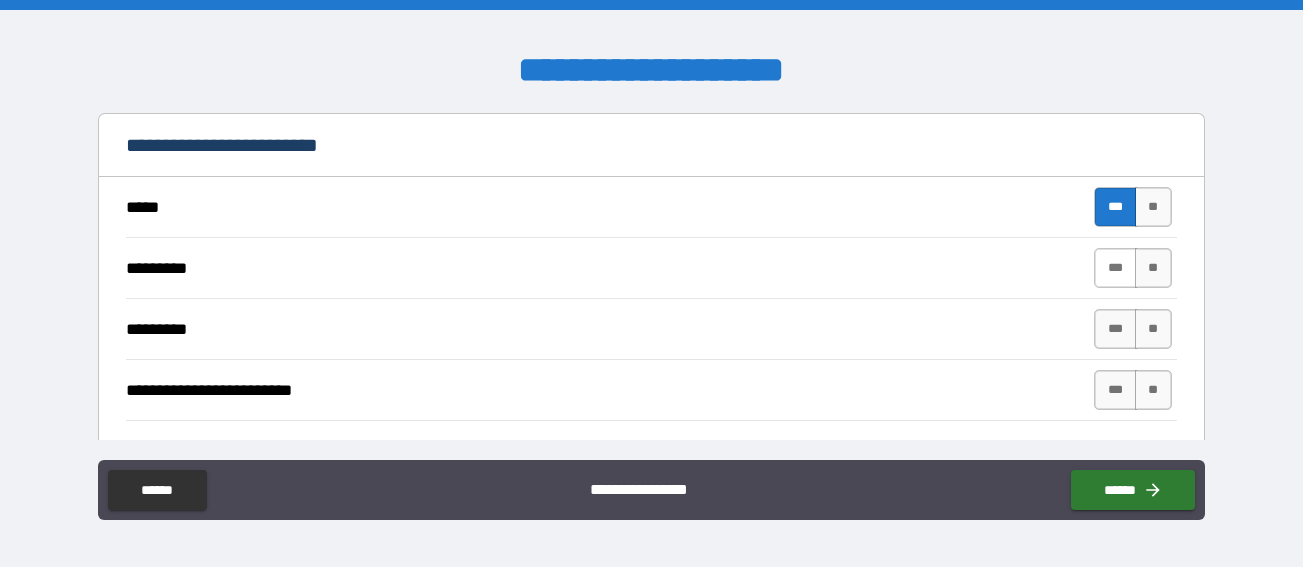 click on "***" at bounding box center [1115, 268] 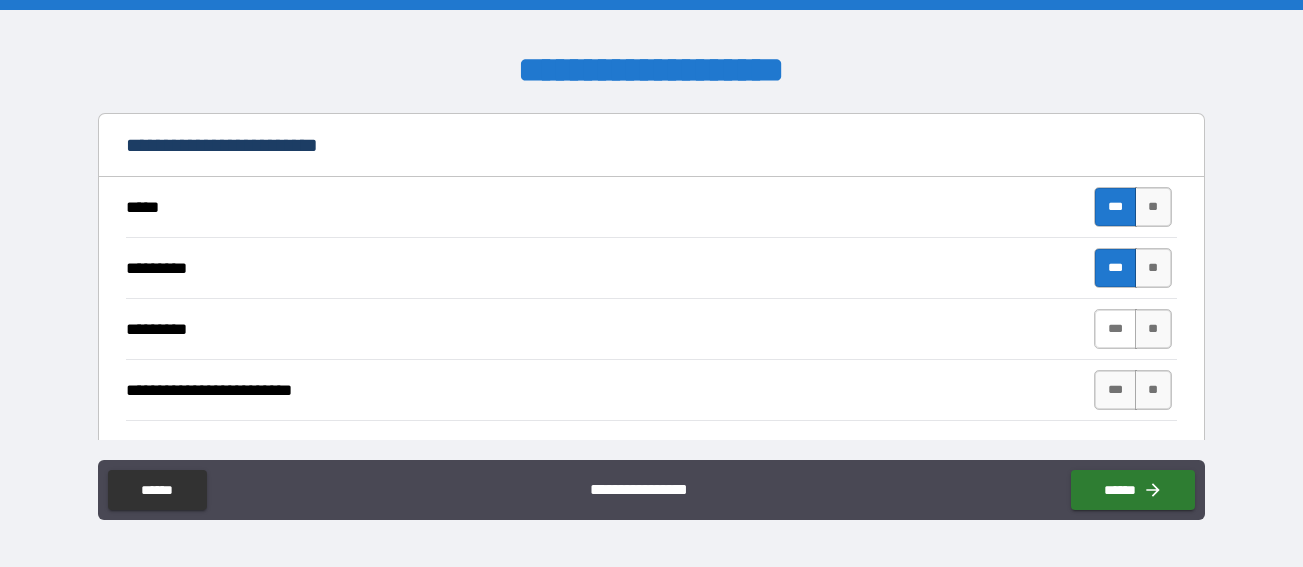 click on "***" at bounding box center (1115, 329) 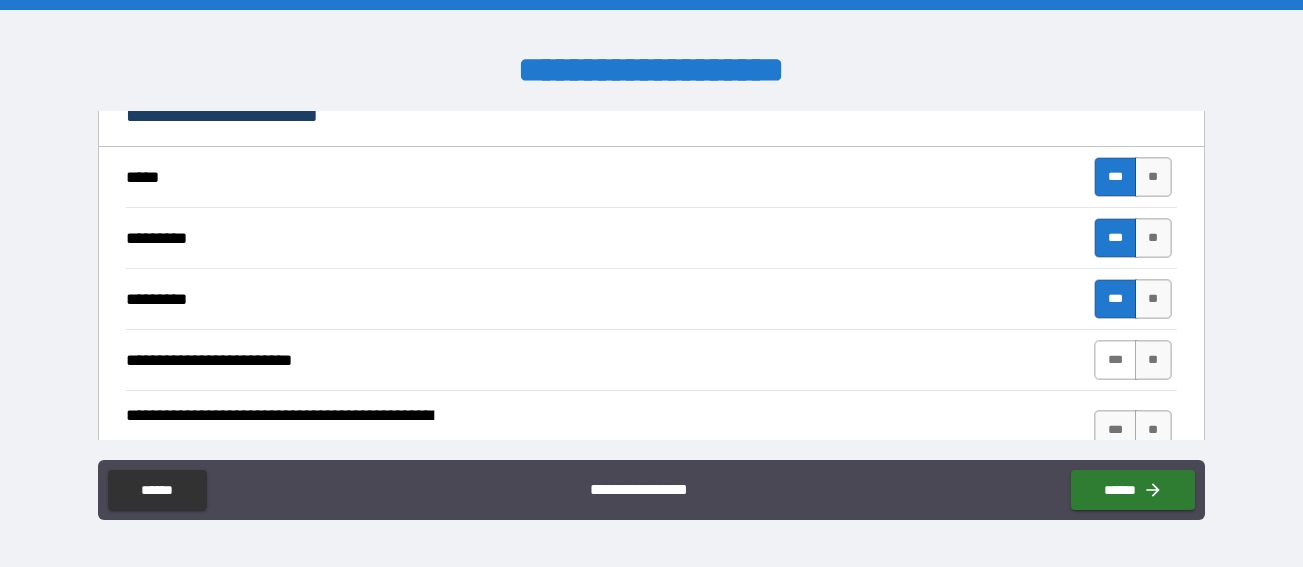 scroll, scrollTop: 1089, scrollLeft: 0, axis: vertical 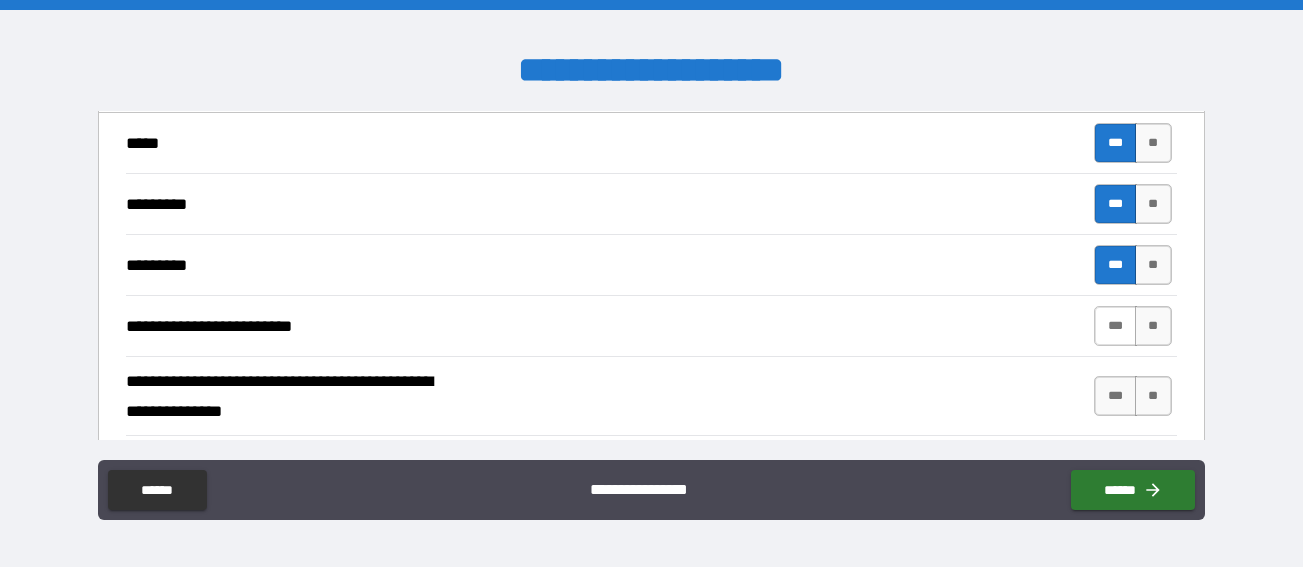 click on "***" at bounding box center (1115, 326) 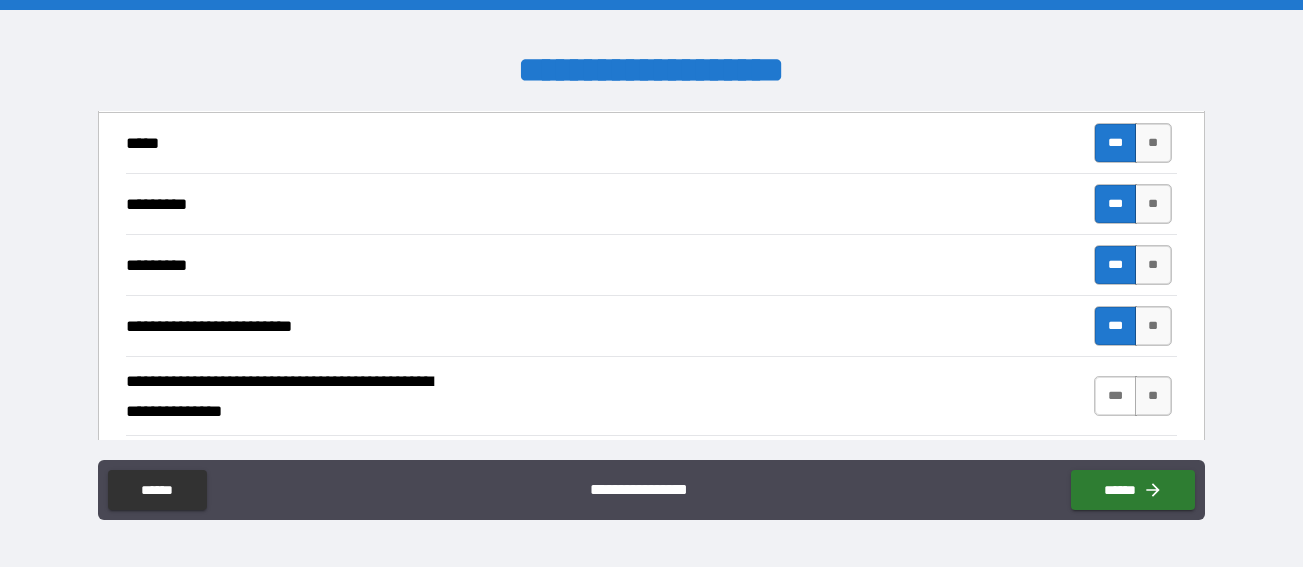 click on "***" at bounding box center [1115, 396] 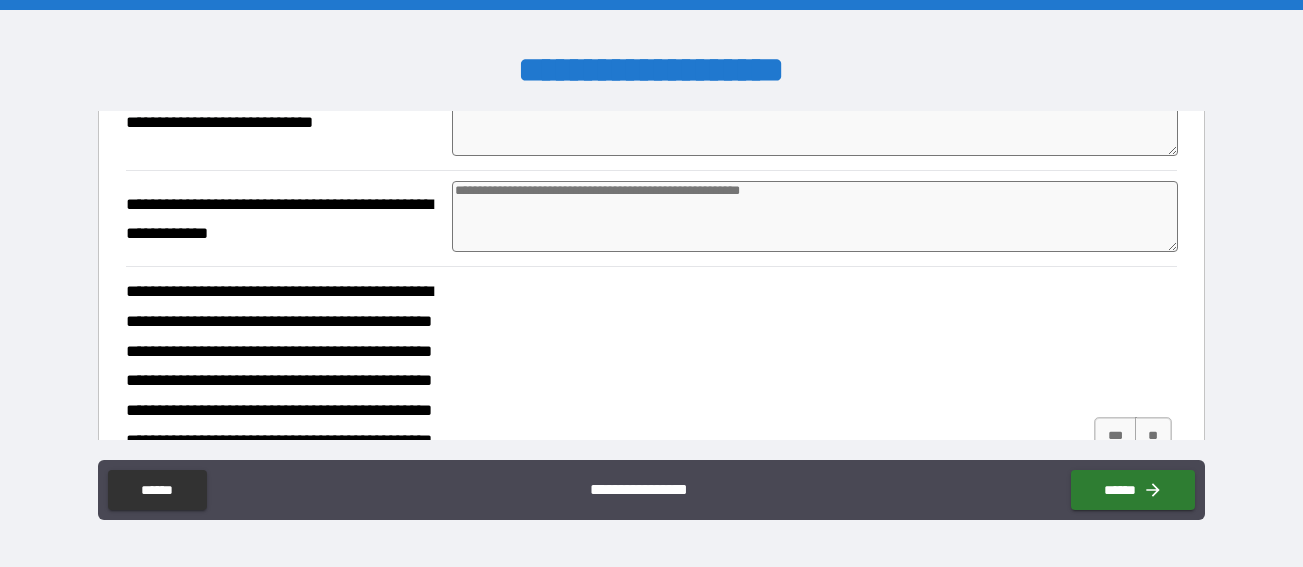 scroll, scrollTop: 1687, scrollLeft: 0, axis: vertical 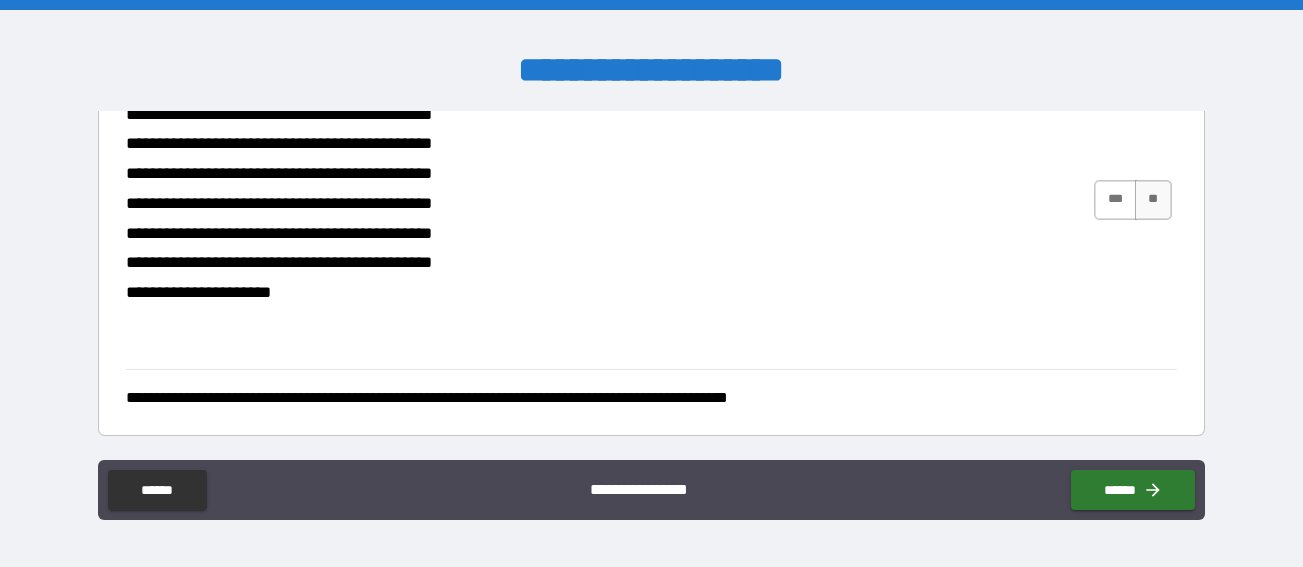 click on "***" at bounding box center [1115, 200] 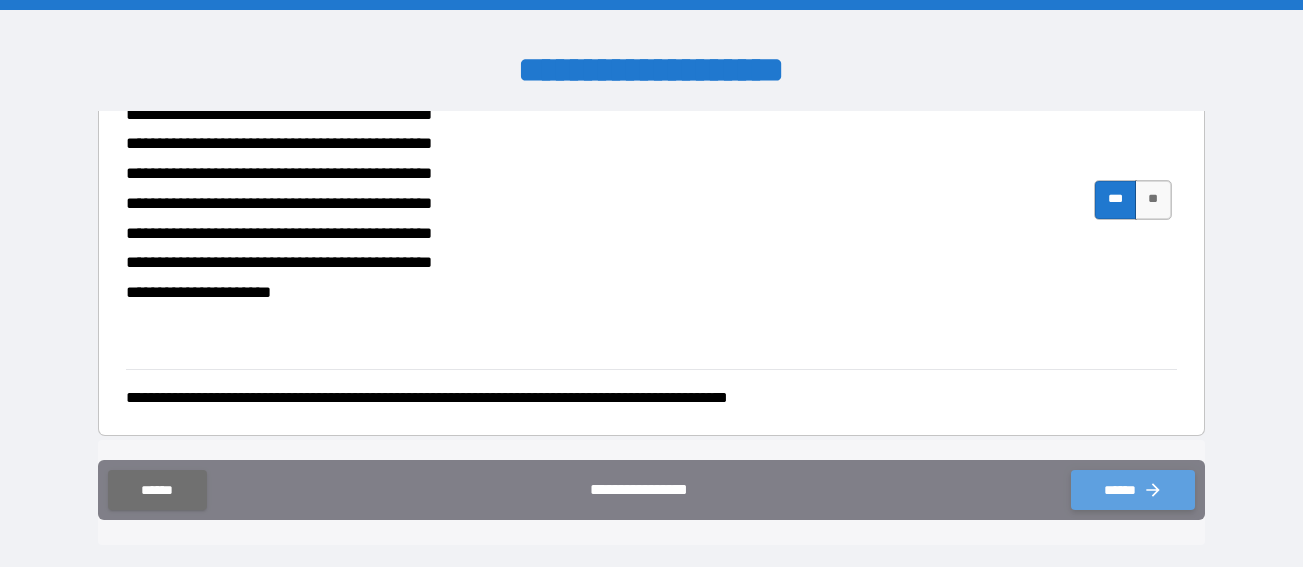 click on "******" at bounding box center [1133, 490] 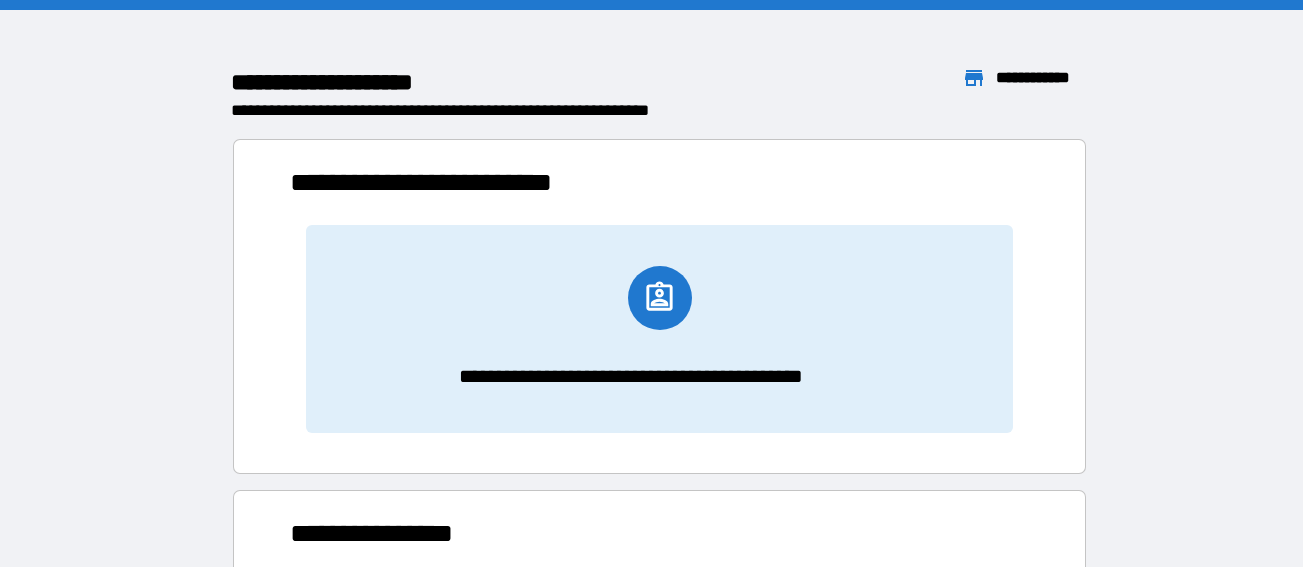 scroll, scrollTop: 16, scrollLeft: 16, axis: both 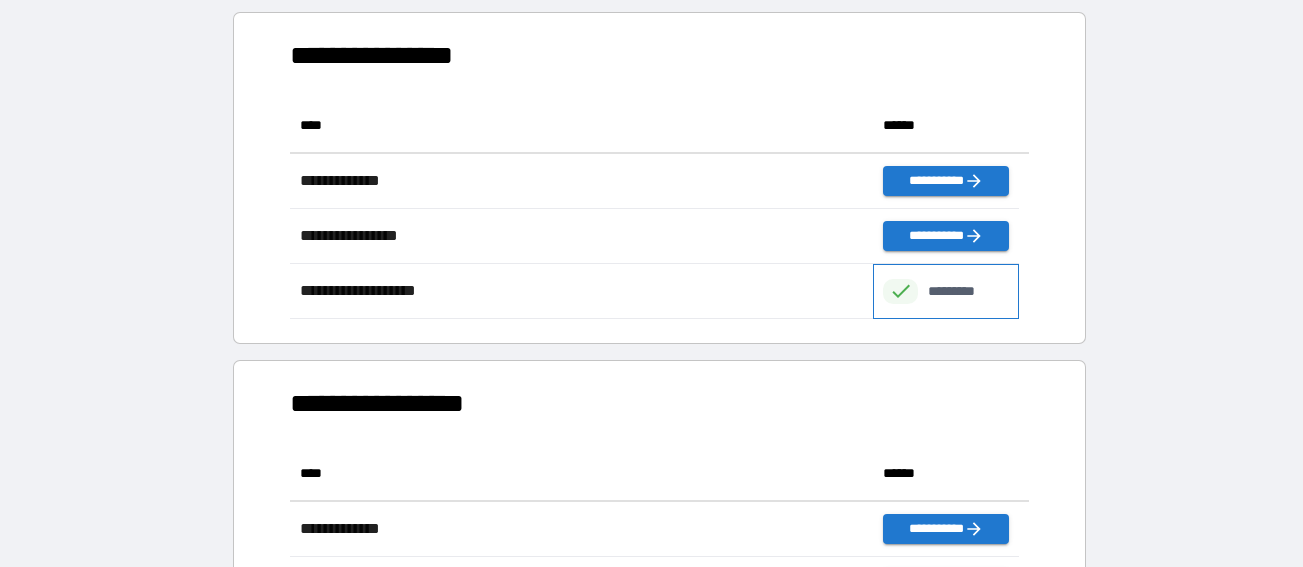 click on "*********" at bounding box center [962, 291] 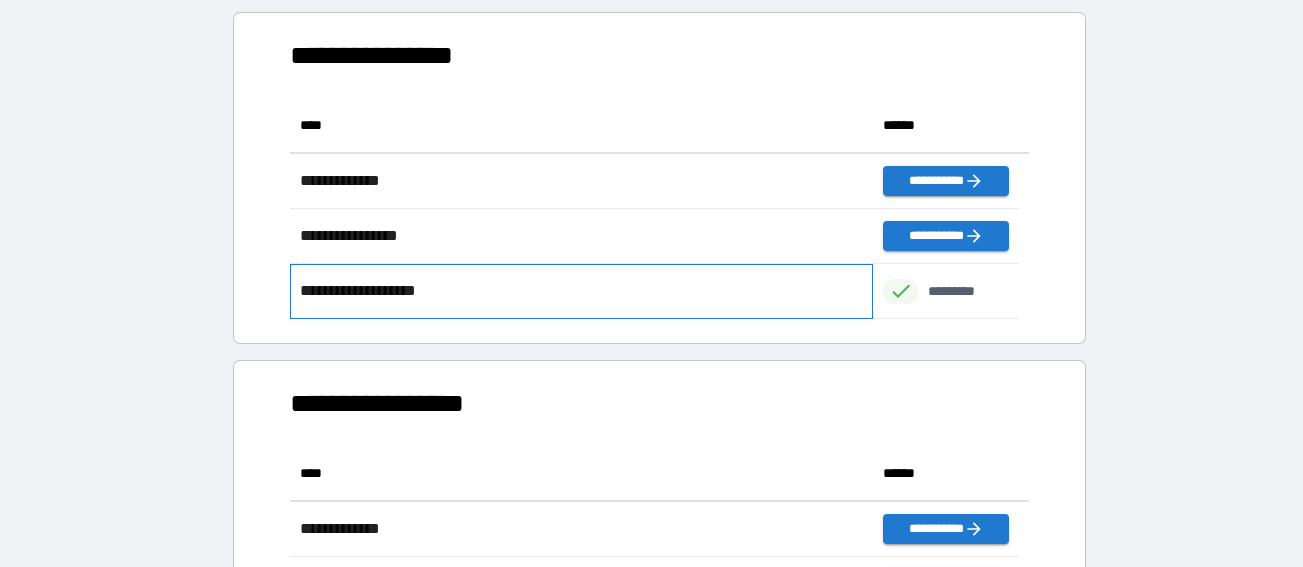 click on "**********" at bounding box center [387, 291] 